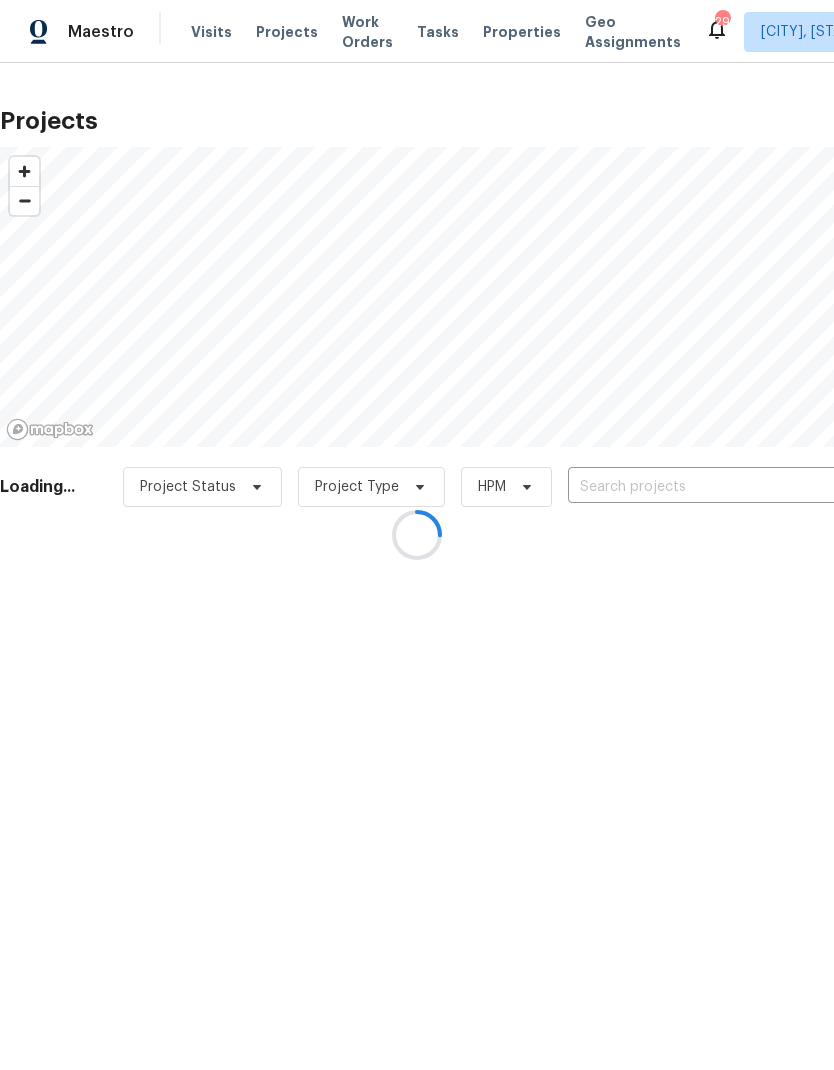 scroll, scrollTop: 0, scrollLeft: 0, axis: both 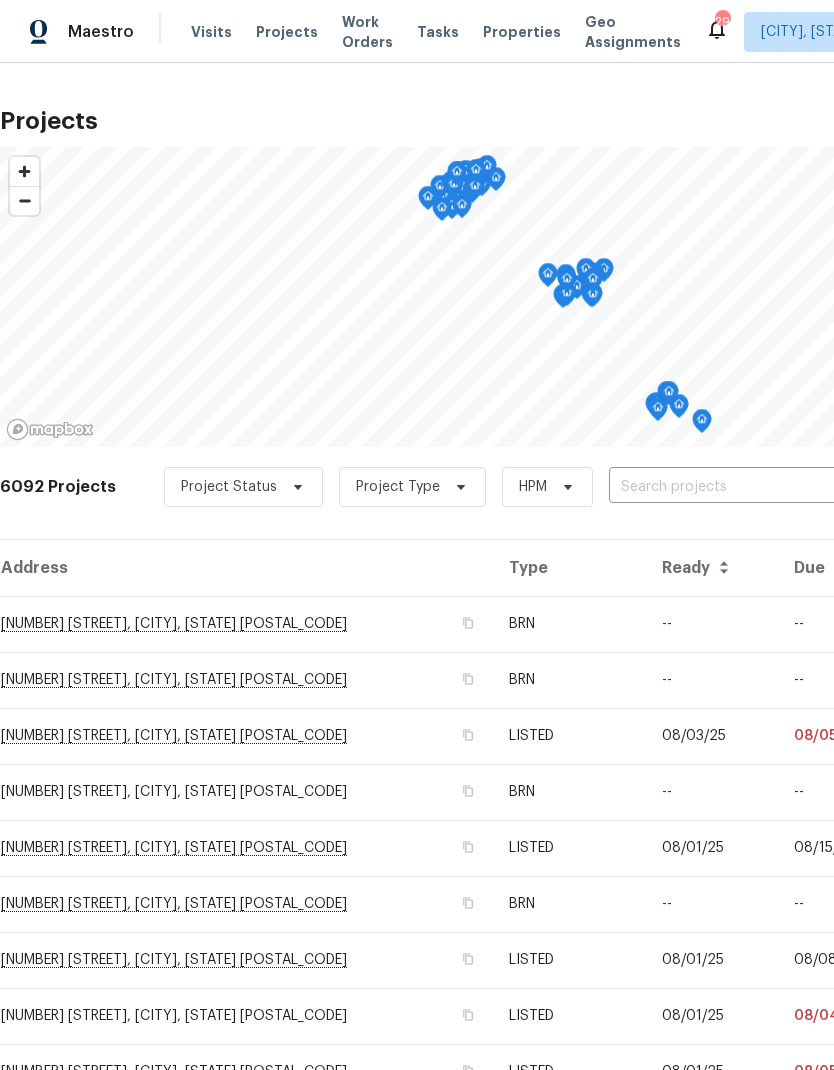 click at bounding box center [723, 487] 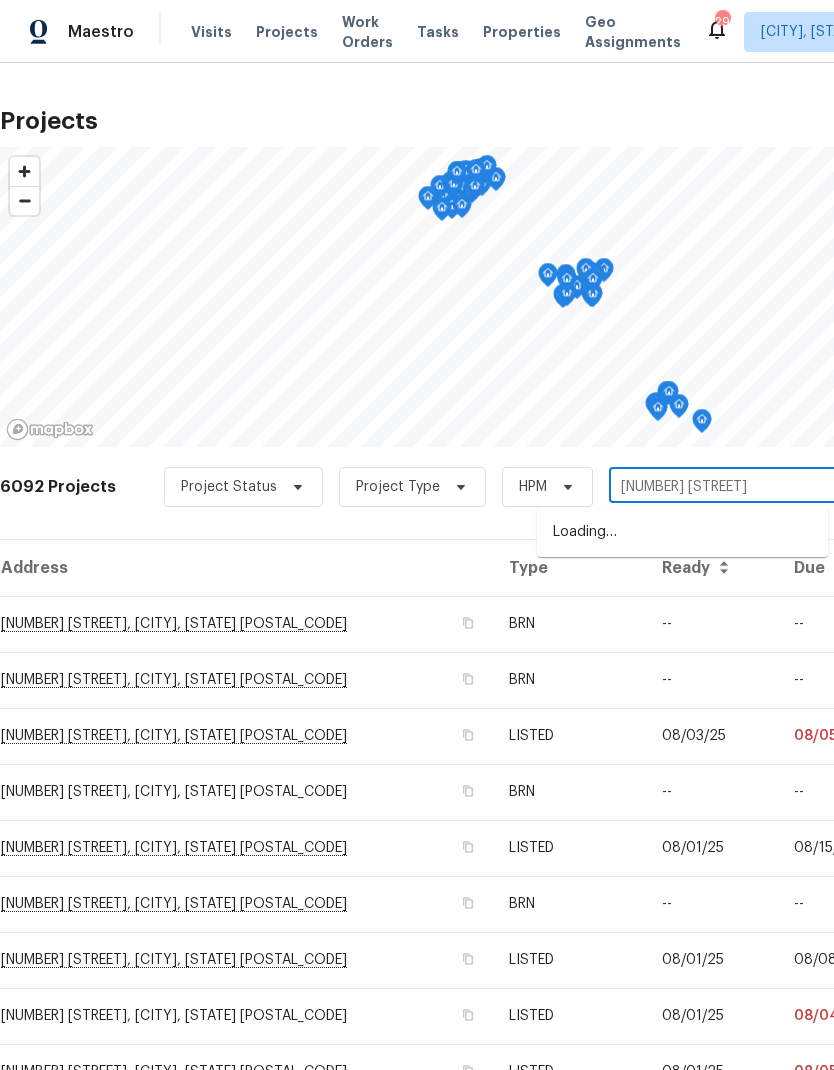 type on "[NUMBER] [STREET]" 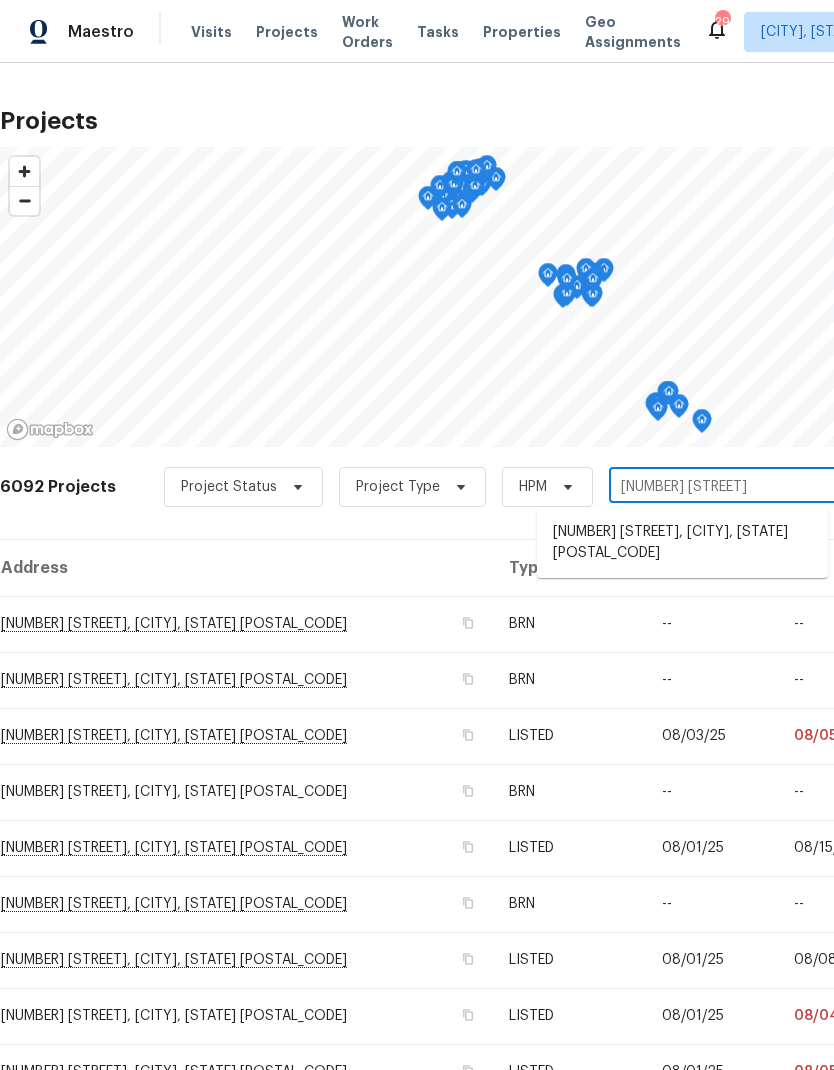click on "[NUMBER] [STREET], [CITY], [STATE] [POSTAL_CODE]" at bounding box center (682, 543) 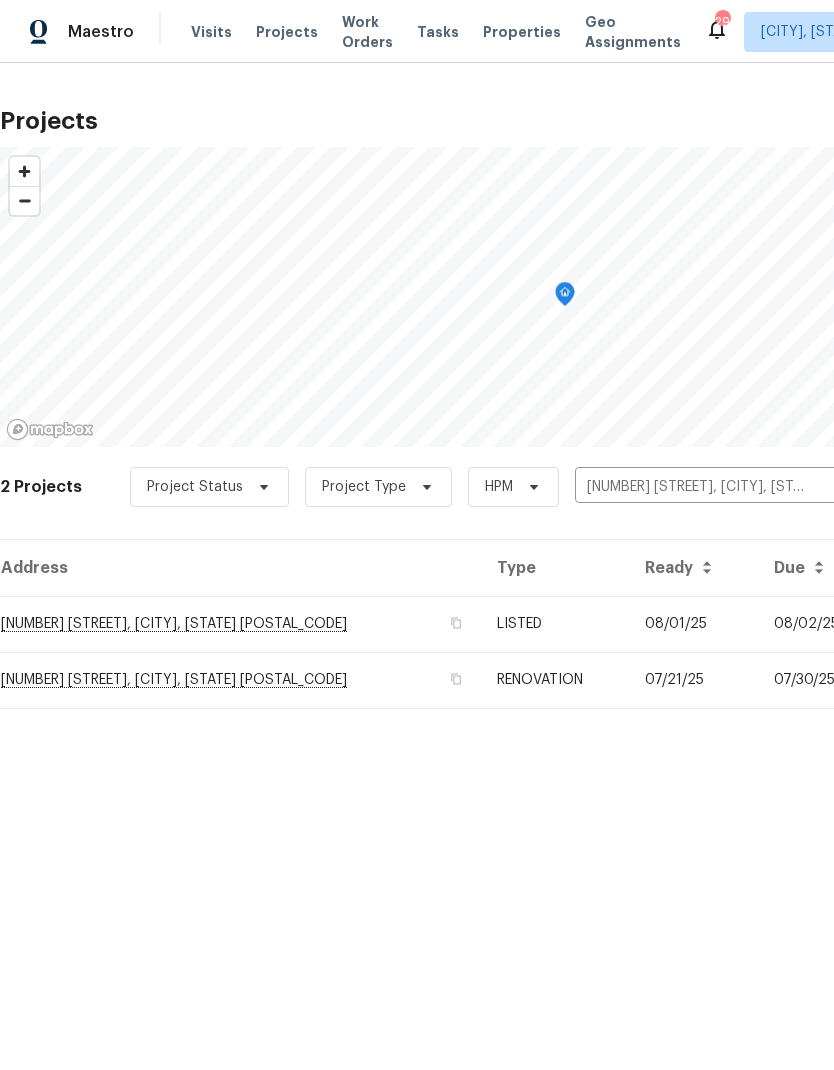 click on "[NUMBER] [STREET], [CITY], [STATE] [POSTAL_CODE]" at bounding box center (240, 624) 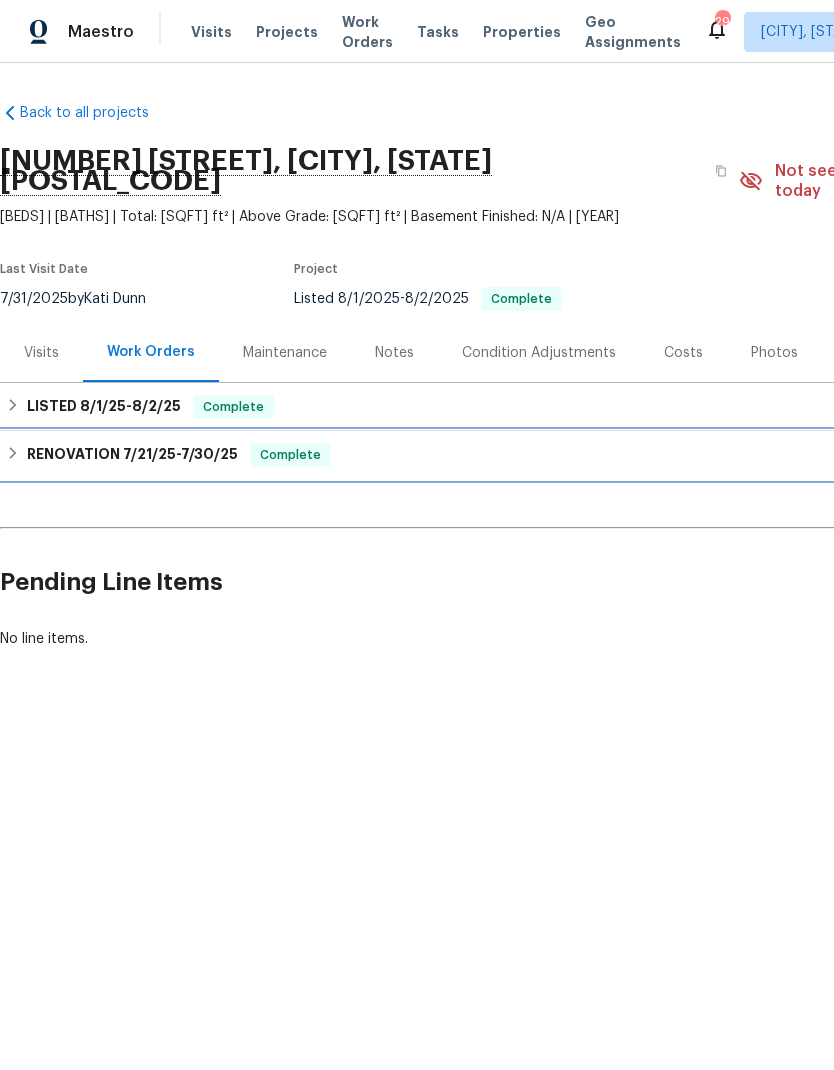 click on "RENOVATION   [DATE]  -  [DATE]" at bounding box center [132, 455] 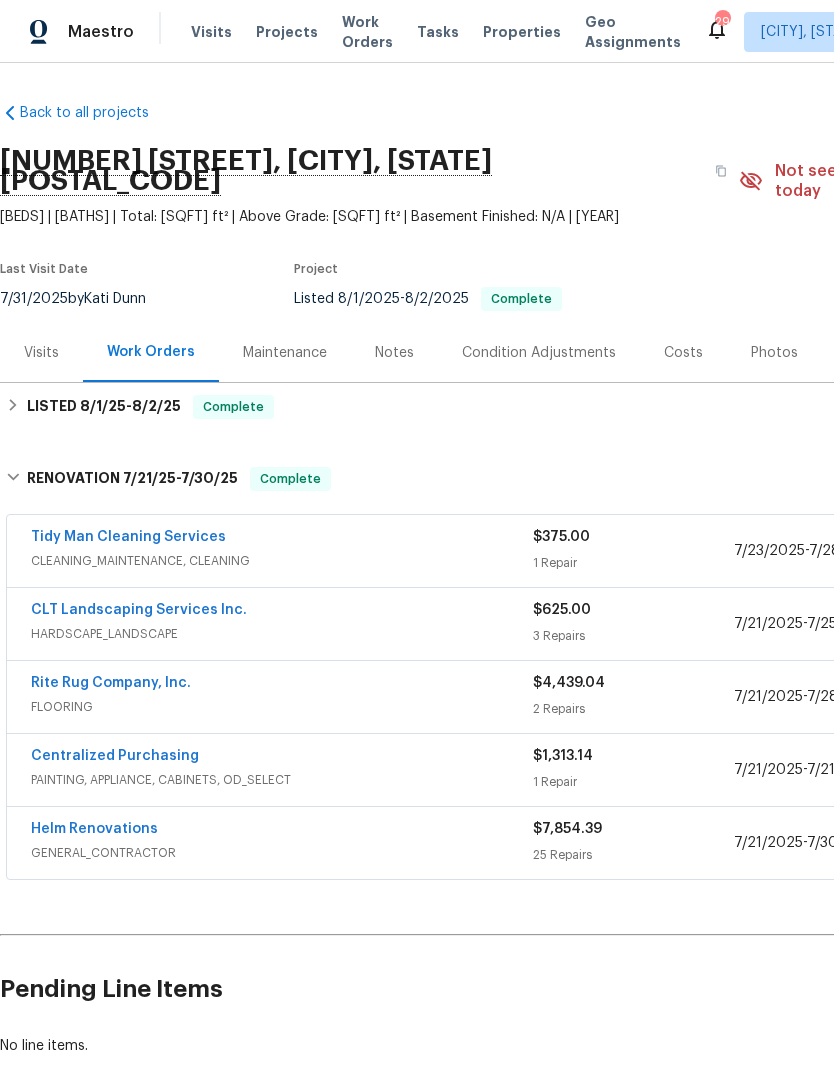 click on "$375.00" at bounding box center [633, 537] 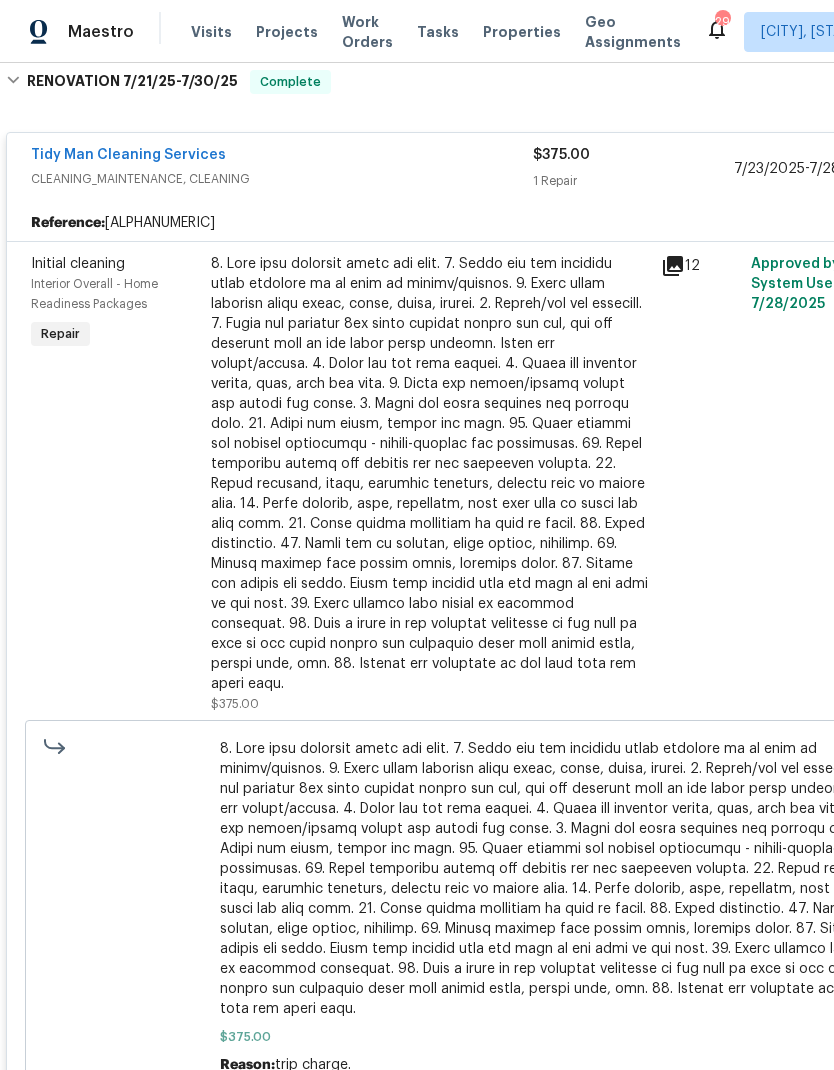 scroll, scrollTop: 338, scrollLeft: 0, axis: vertical 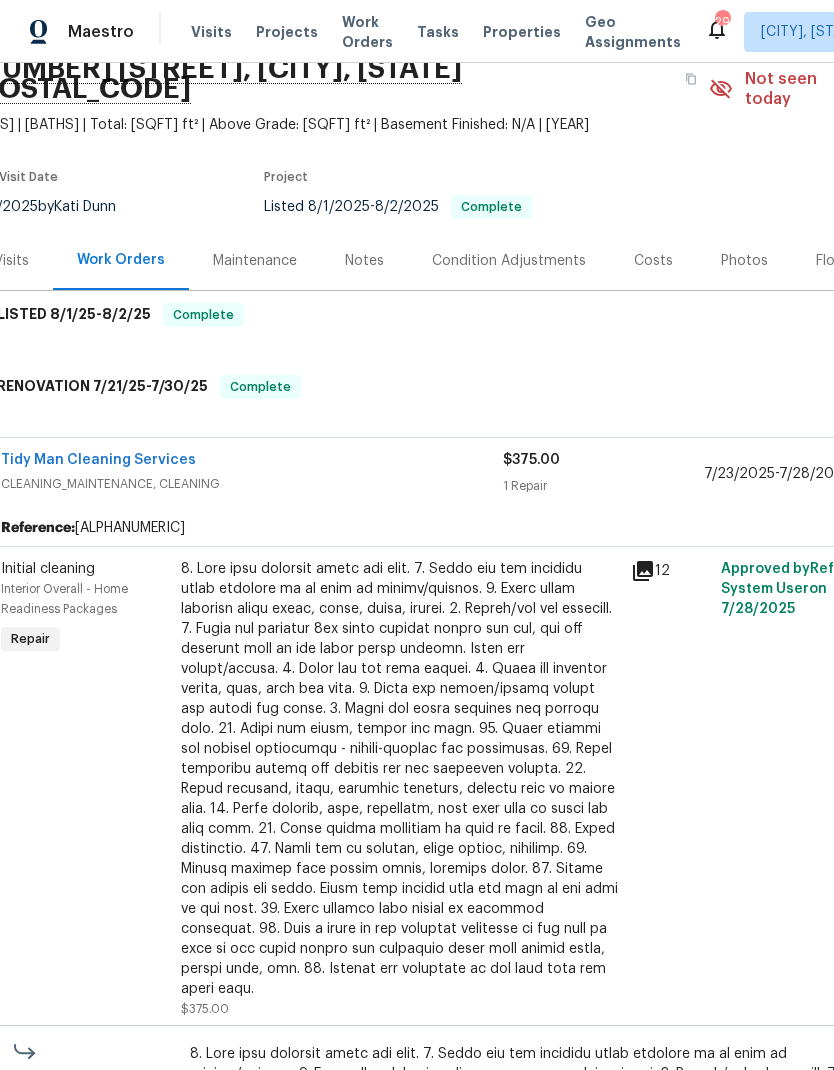 click on "[DATE]  -  [DATE]" at bounding box center [804, 474] 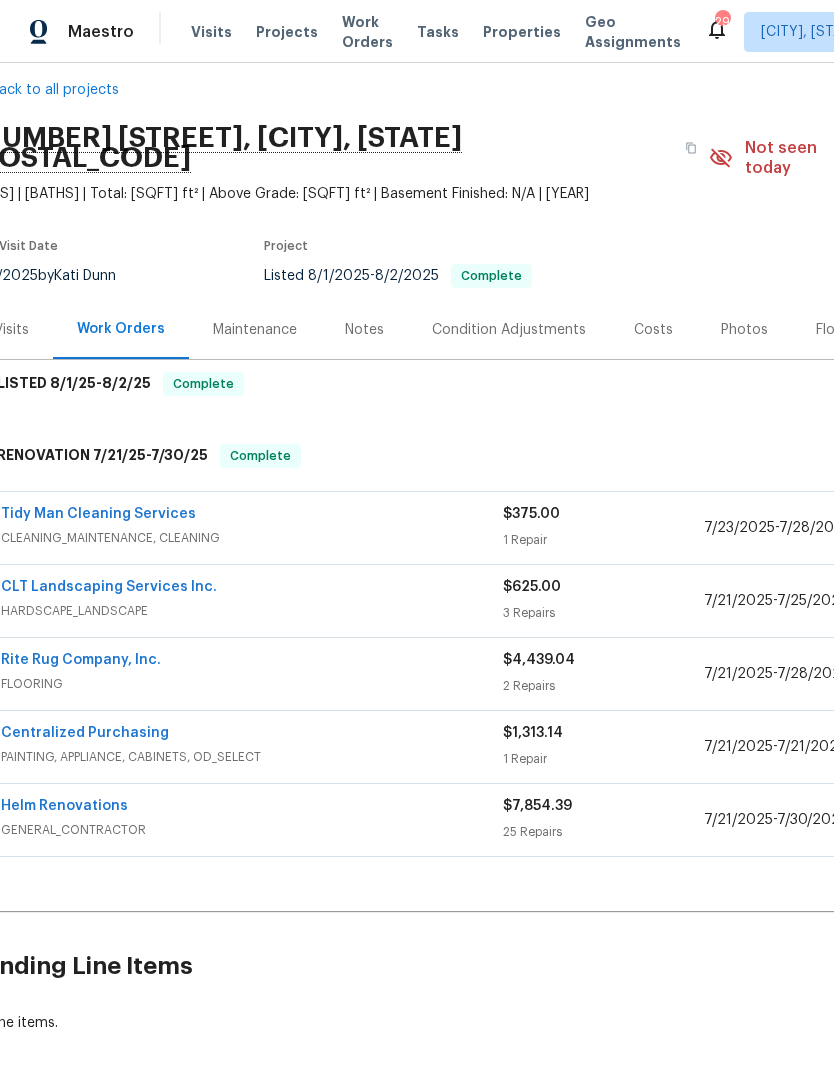 scroll, scrollTop: 21, scrollLeft: 30, axis: both 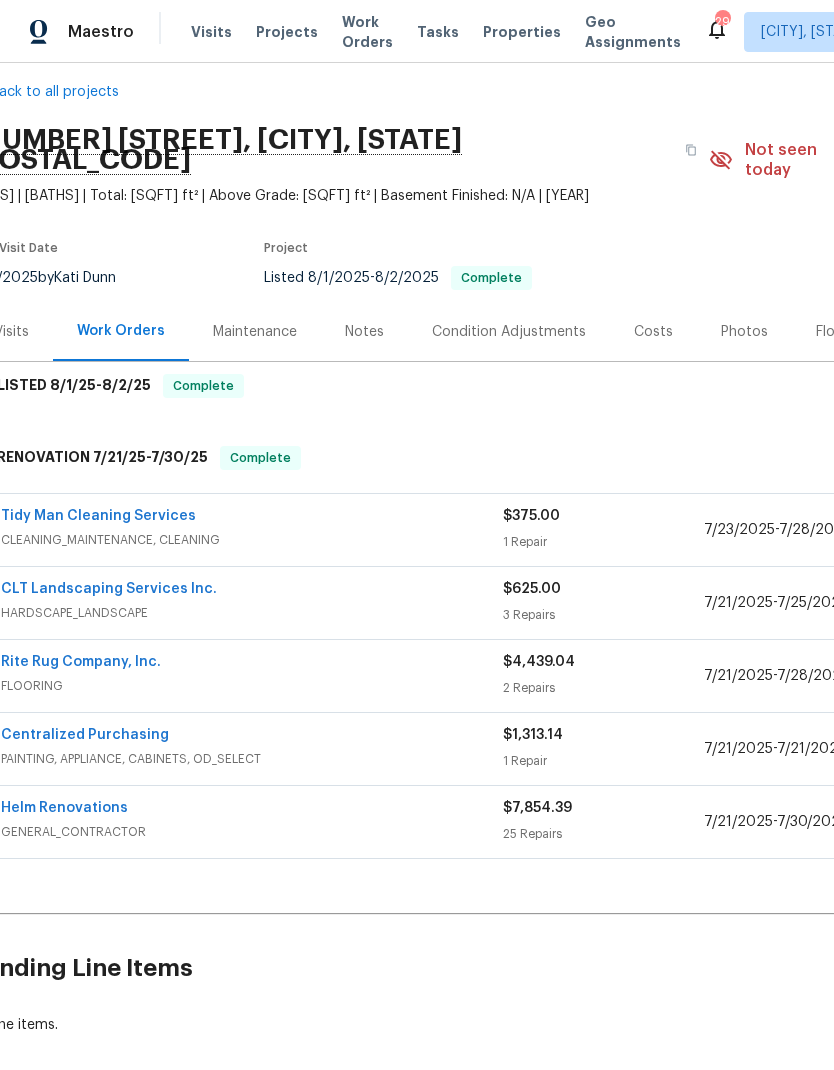 click on "7/21/2025" at bounding box center [738, 603] 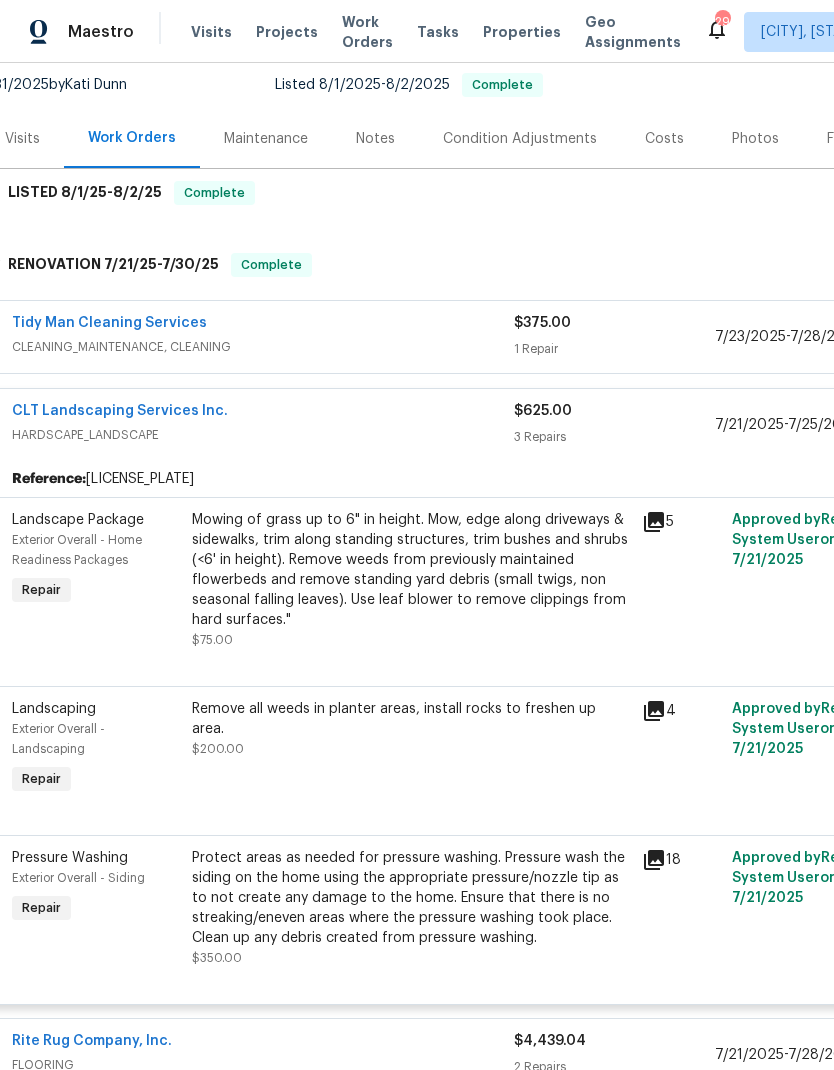 scroll, scrollTop: 230, scrollLeft: 19, axis: both 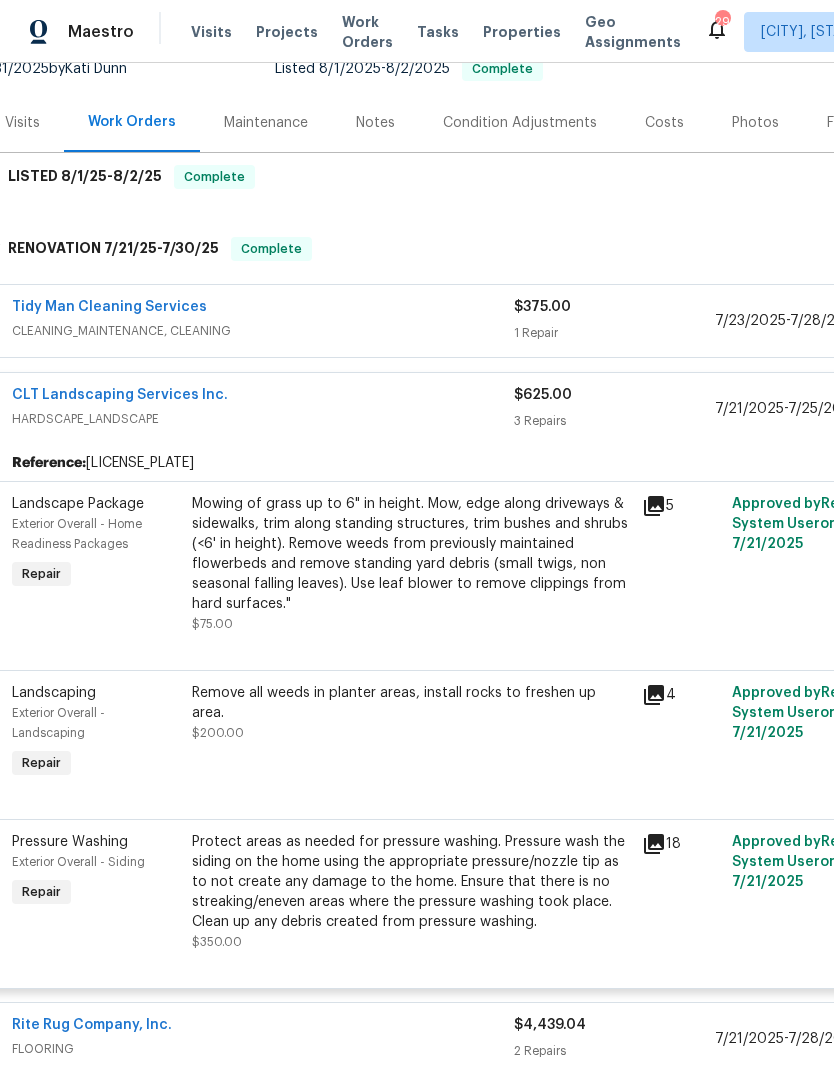 click on "3 Repairs" at bounding box center (614, 421) 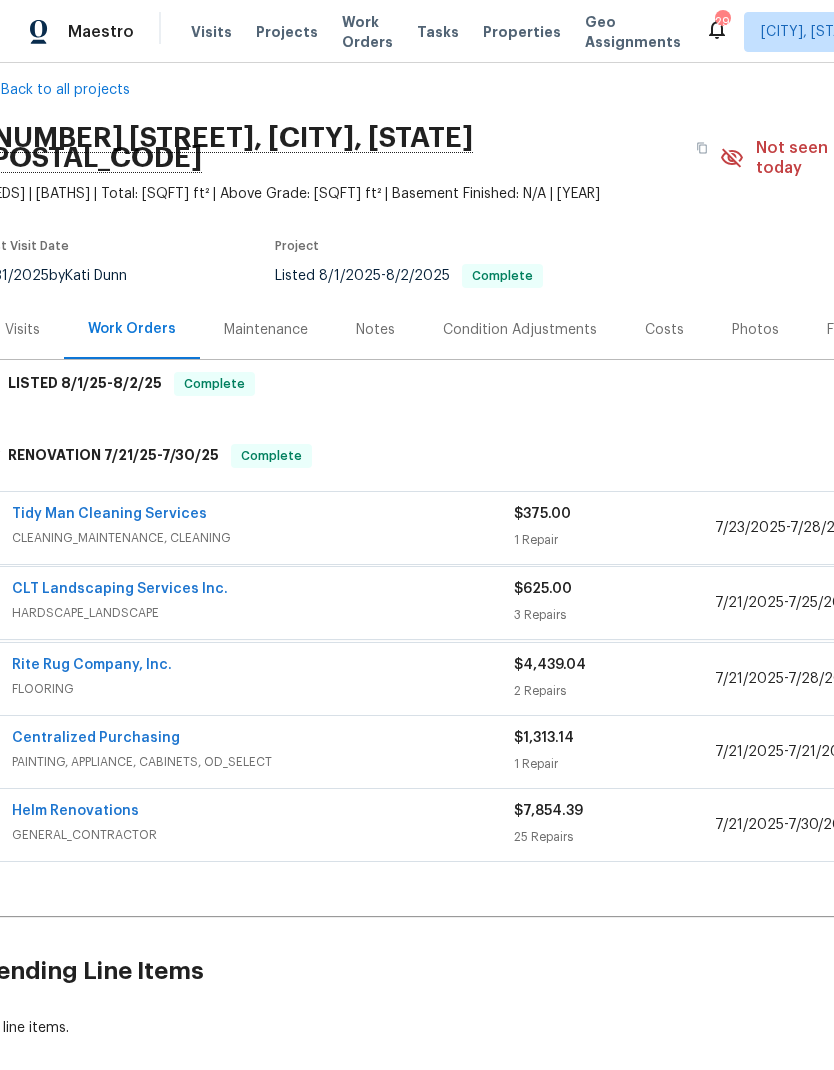scroll, scrollTop: 21, scrollLeft: 19, axis: both 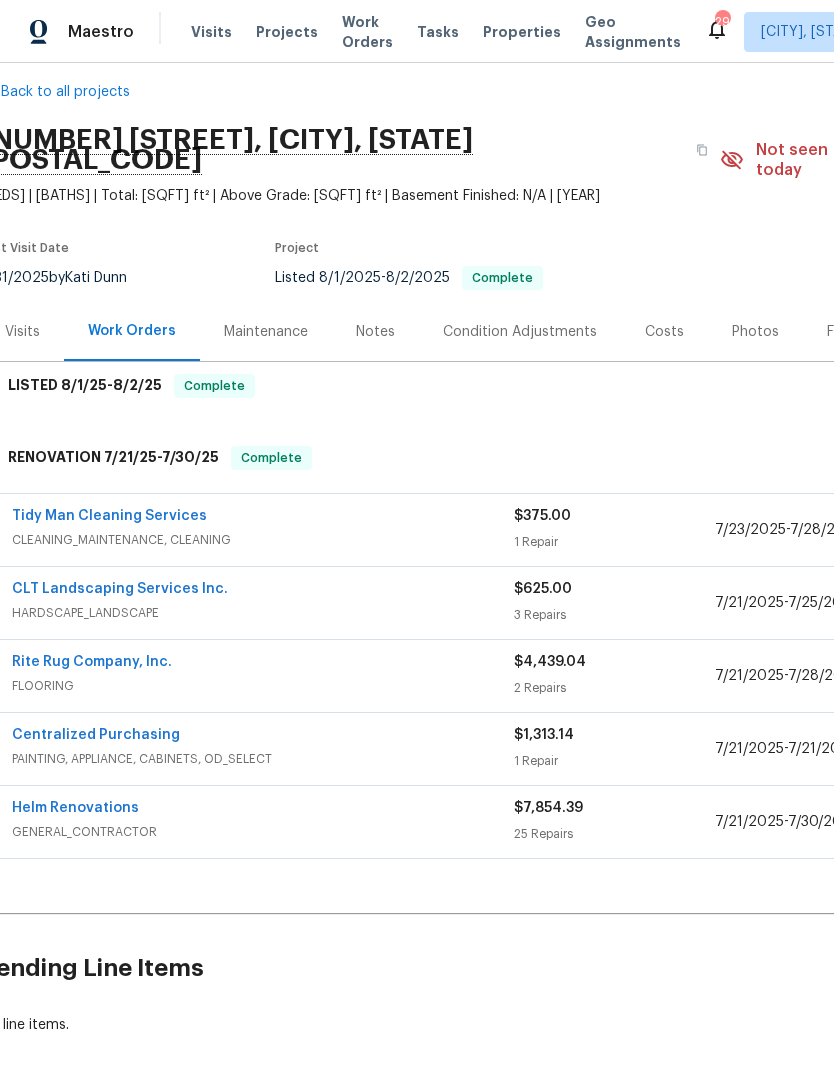 click on "$4,439.04 2 Repairs" at bounding box center (614, 676) 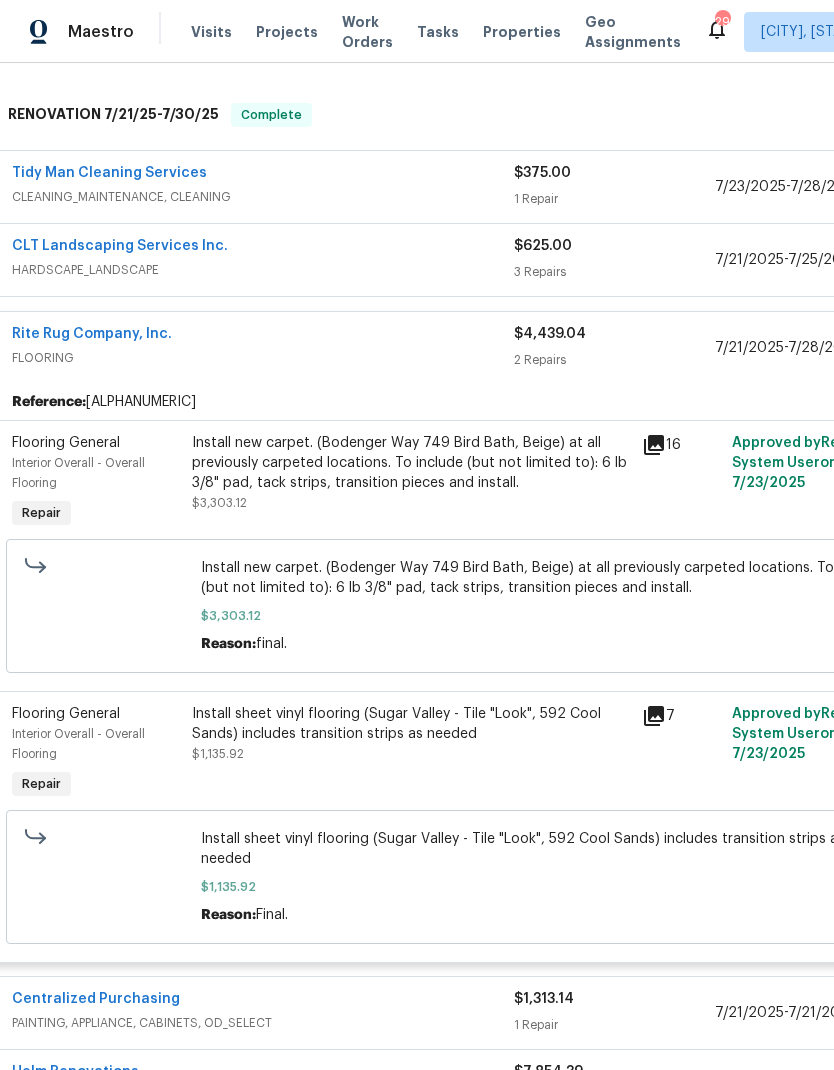 scroll, scrollTop: 365, scrollLeft: 19, axis: both 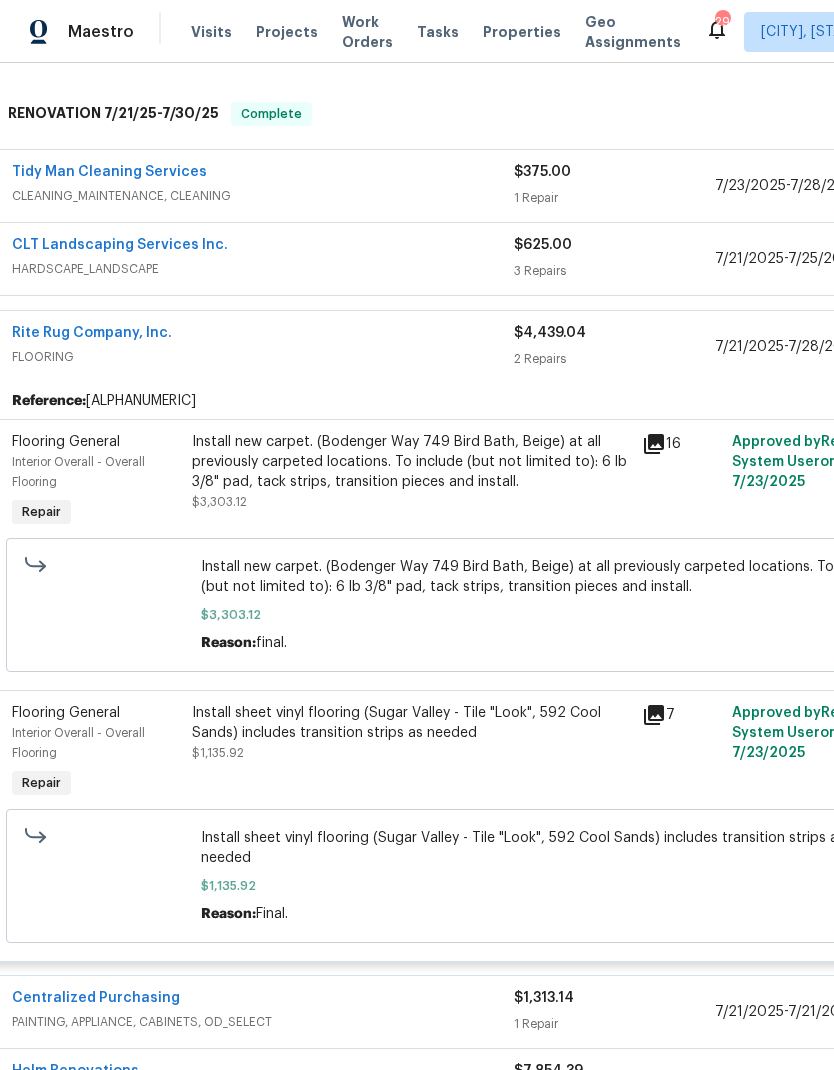 click on "2 Repairs" at bounding box center [614, 359] 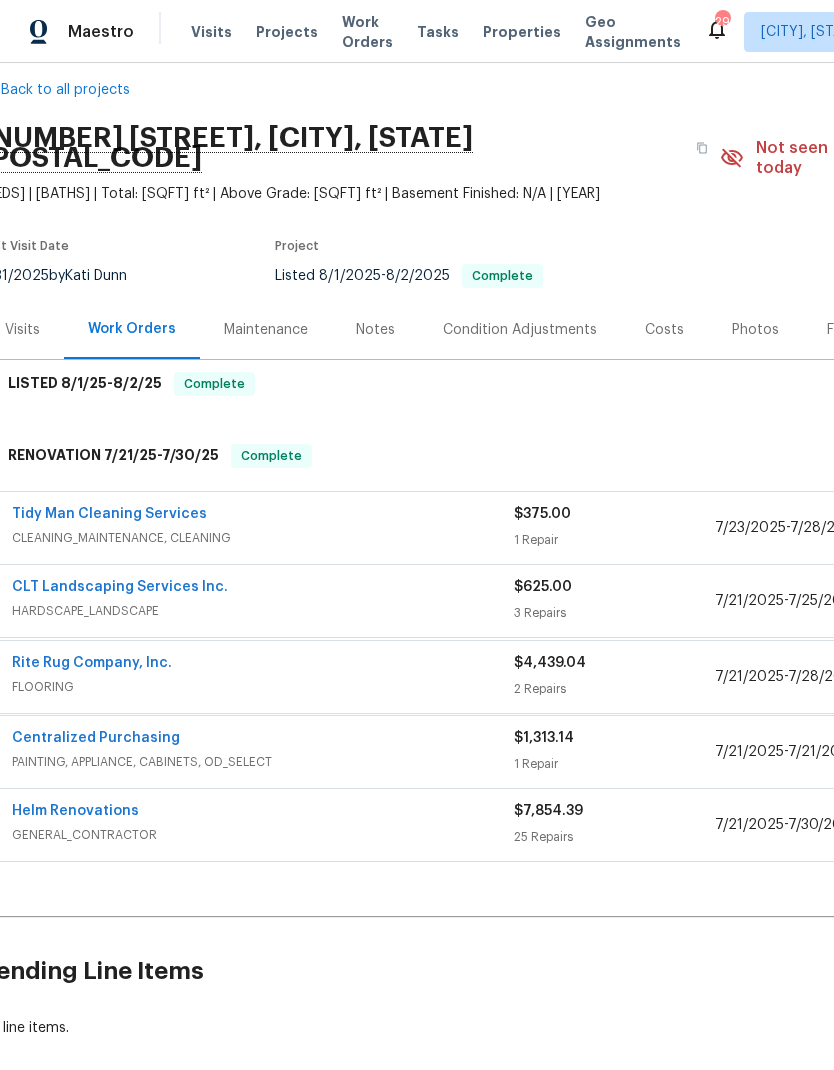 scroll, scrollTop: 21, scrollLeft: 19, axis: both 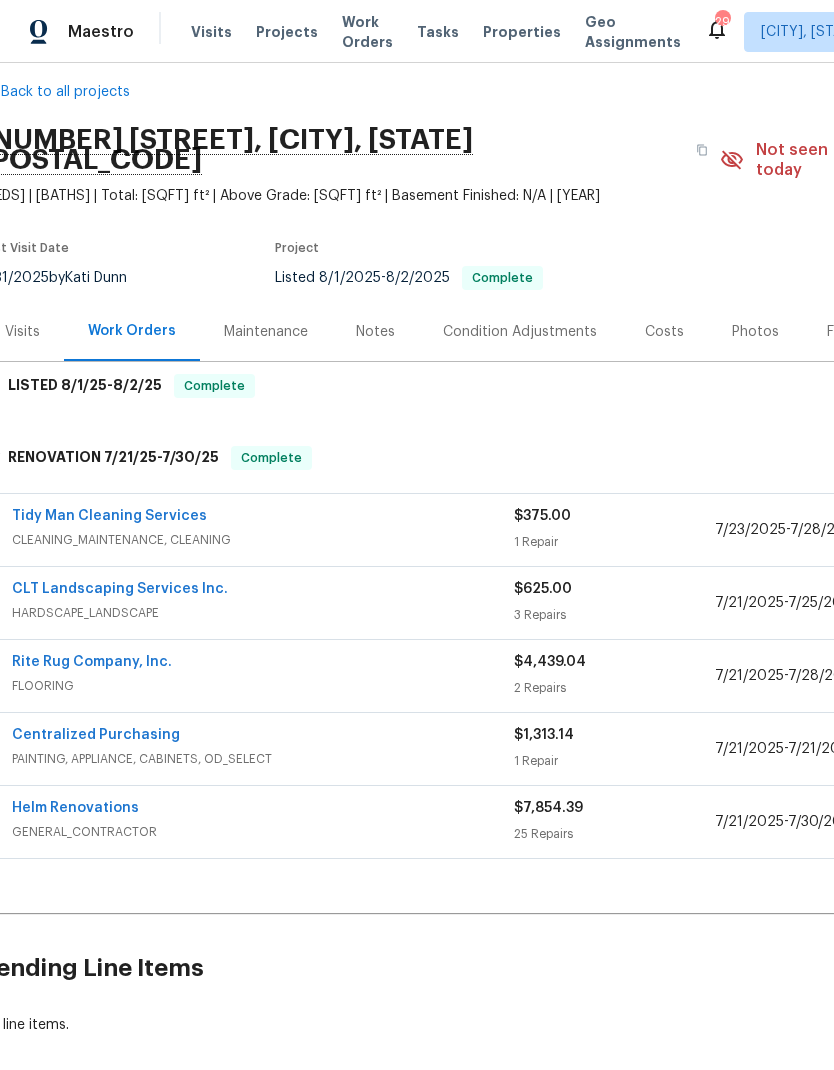 click on "25 Repairs" at bounding box center (614, 834) 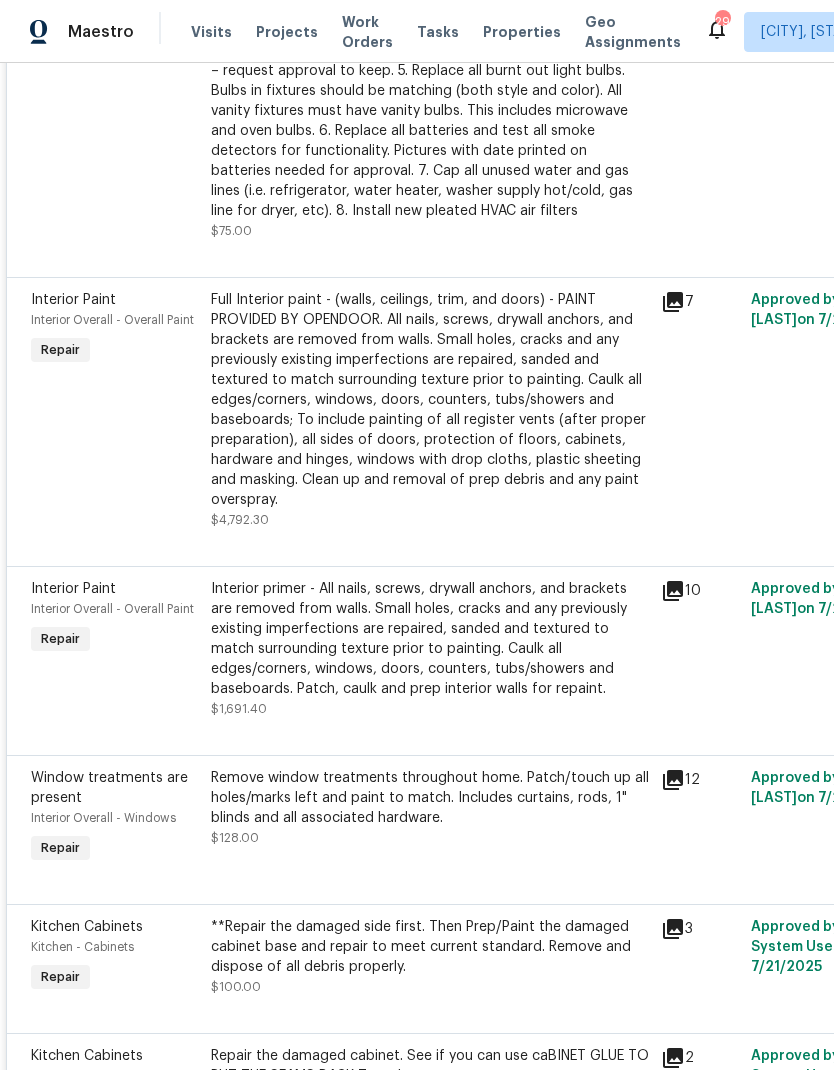 scroll, scrollTop: 2640, scrollLeft: 0, axis: vertical 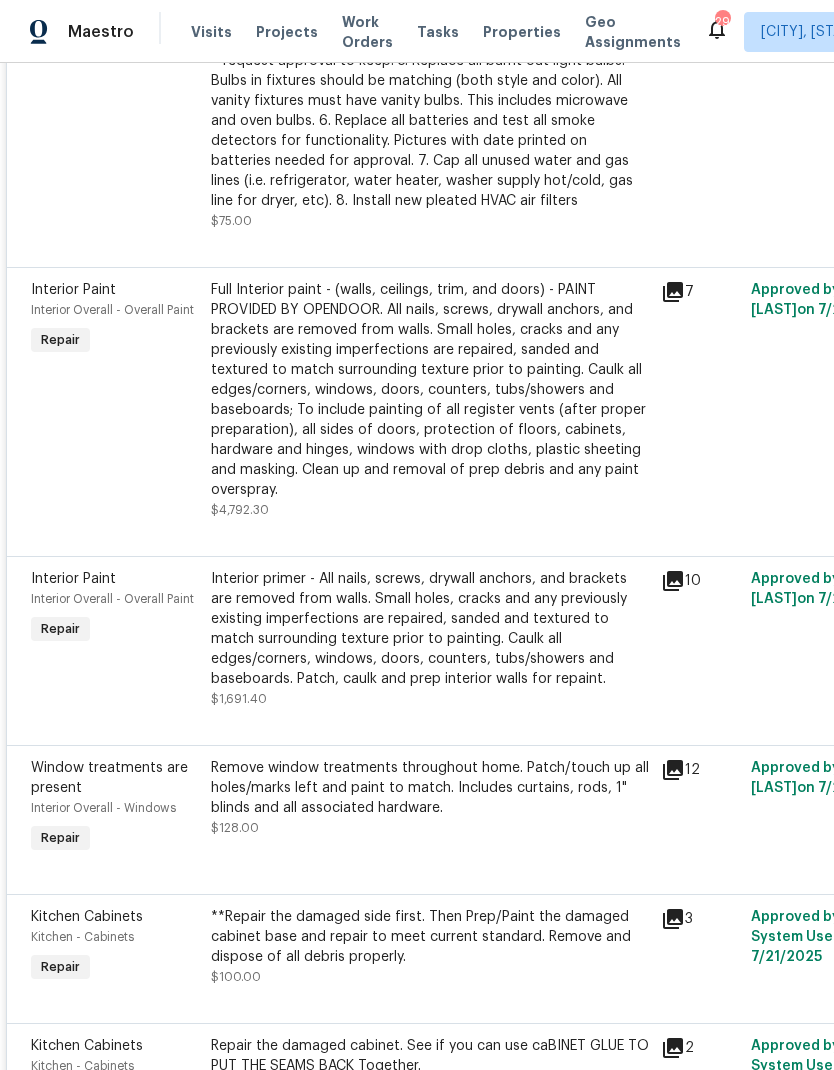 click on "Full Interior paint - (walls, ceilings, trim, and doors) - PAINT PROVIDED BY OPENDOOR. All nails, screws, drywall anchors, and brackets are removed from walls. Small holes, cracks and any previously existing imperfections are repaired, sanded and textured to match surrounding texture prior to painting. Caulk all edges/corners, windows, doors, counters, tubs/showers and baseboards; To include painting of all register vents (after proper preparation), all sides of doors, protection of floors, cabinets, hardware and hinges, windows with drop cloths, plastic sheeting and masking. Clean up and removal of prep debris and any paint overspray." at bounding box center [430, 390] 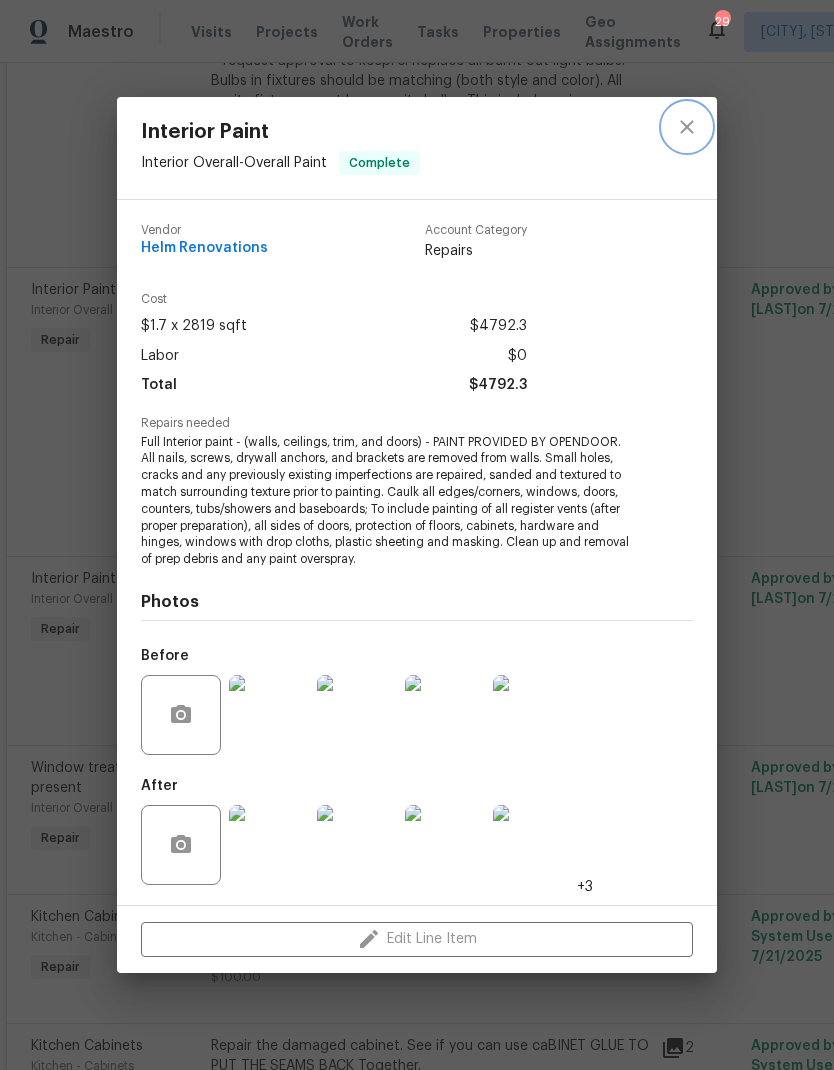 click 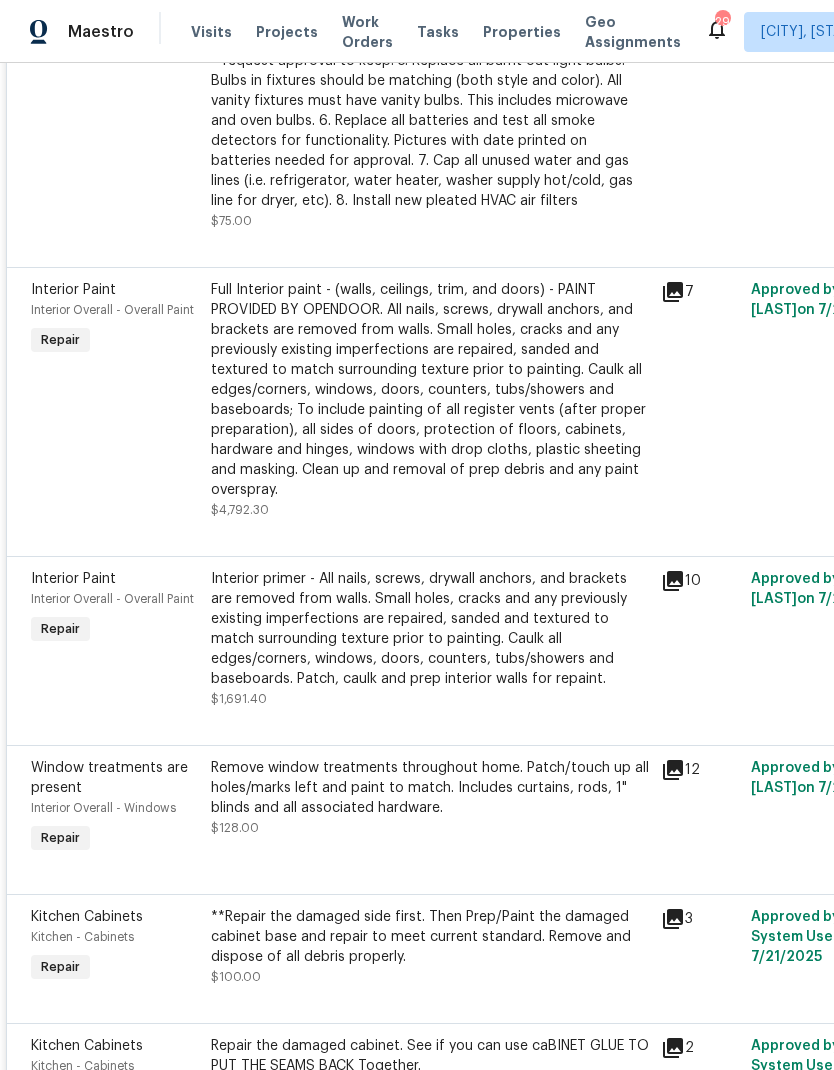 click on "Interior primer - All nails, screws, drywall anchors, and brackets are removed from walls. Small holes, cracks and any previously existing imperfections are repaired, sanded and textured to match surrounding texture prior to painting. Caulk all edges/corners, windows, doors, counters, tubs/showers and baseboards. Patch, caulk and prep interior walls for repaint." at bounding box center [430, 629] 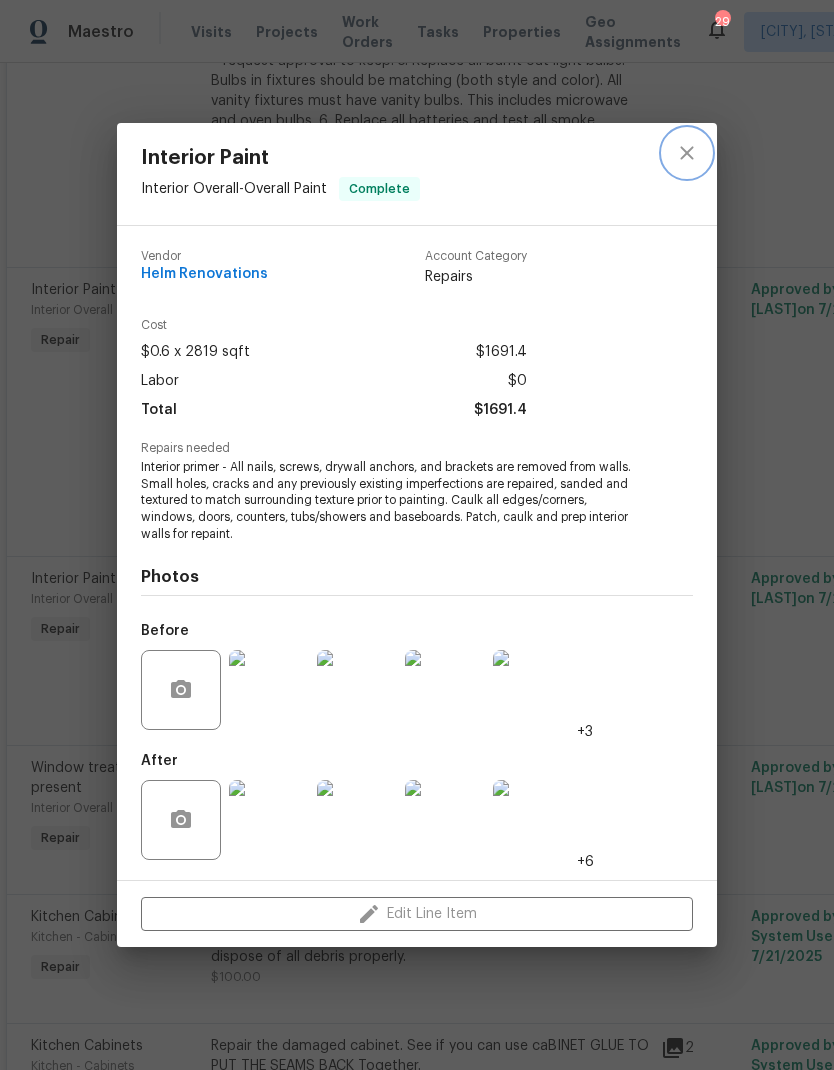 click 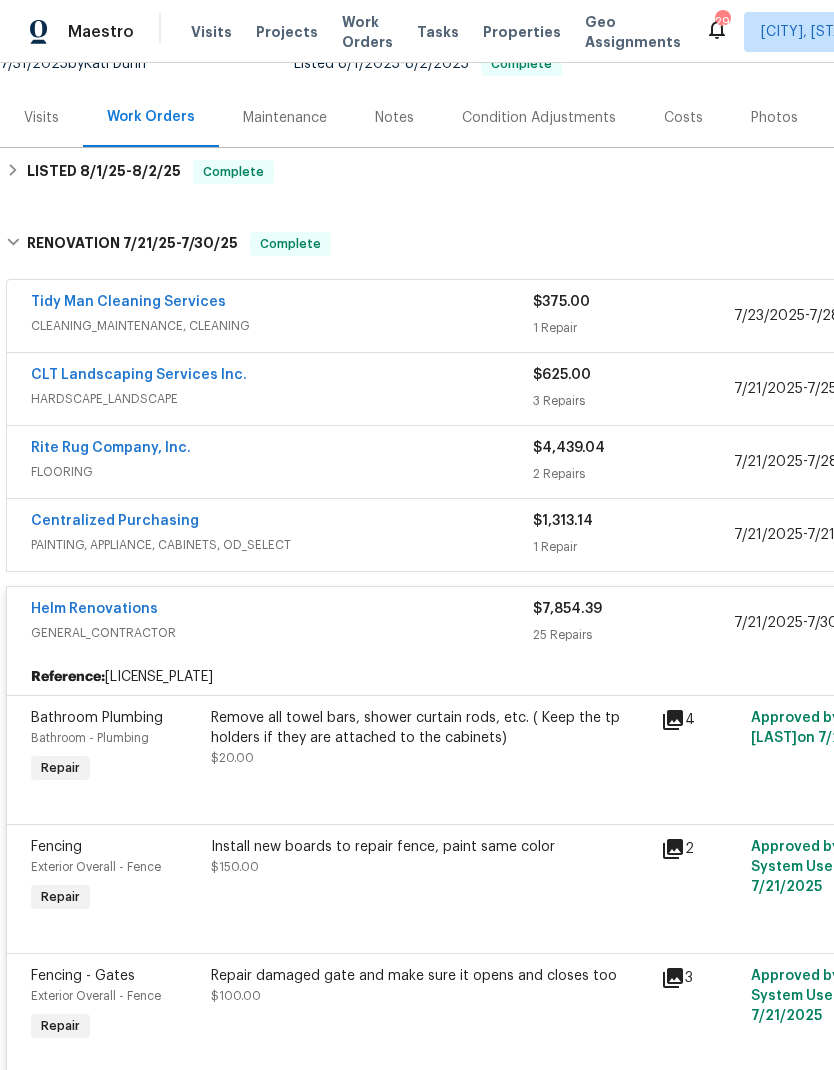 scroll, scrollTop: 243, scrollLeft: -1, axis: both 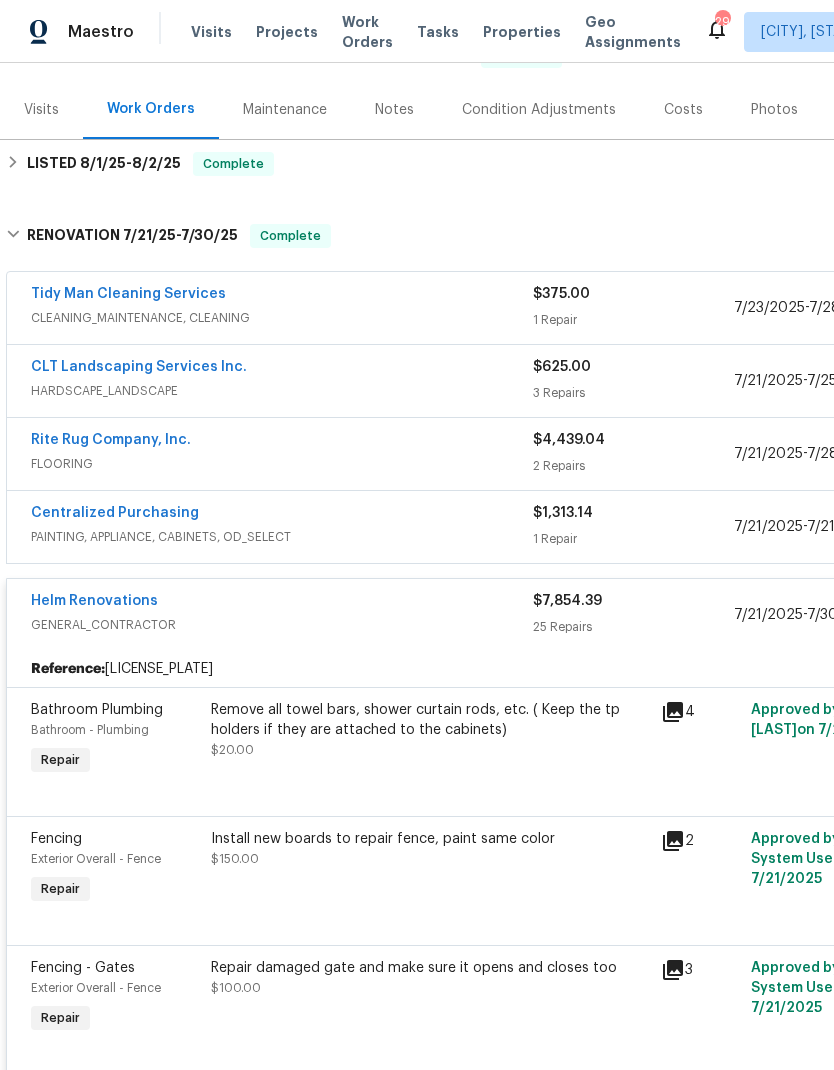 click on "25 Repairs" at bounding box center [633, 627] 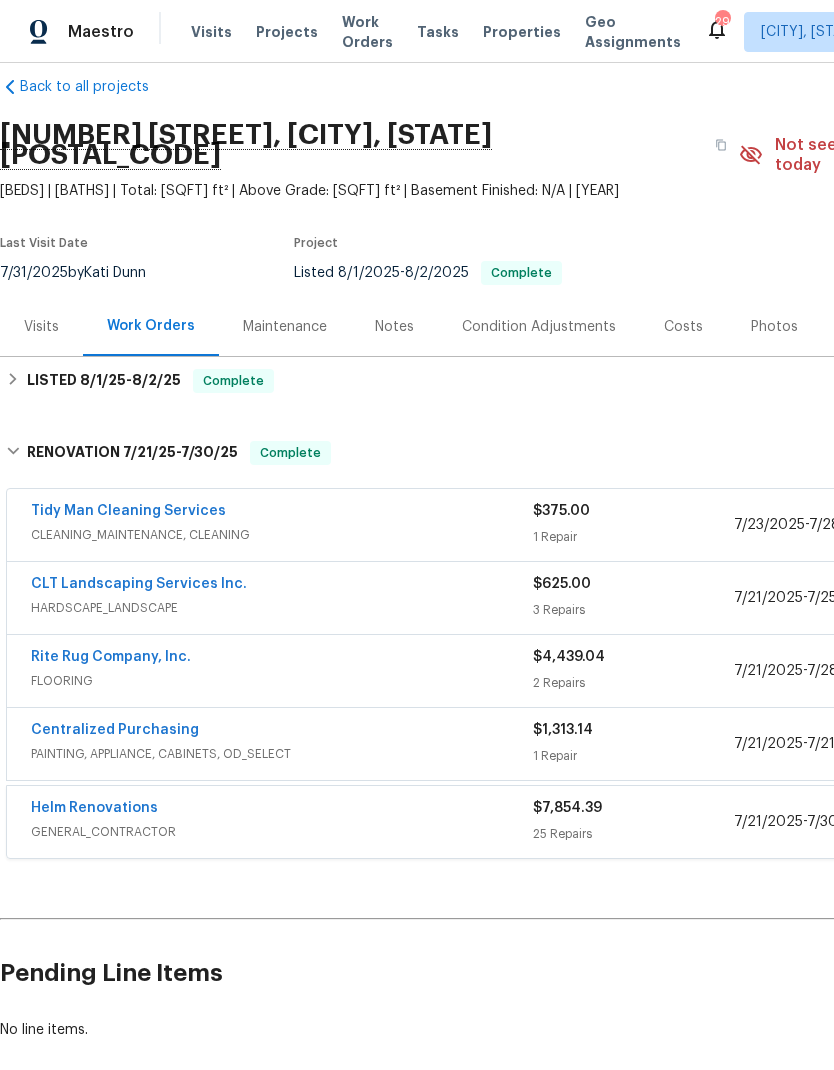 scroll, scrollTop: 21, scrollLeft: 0, axis: vertical 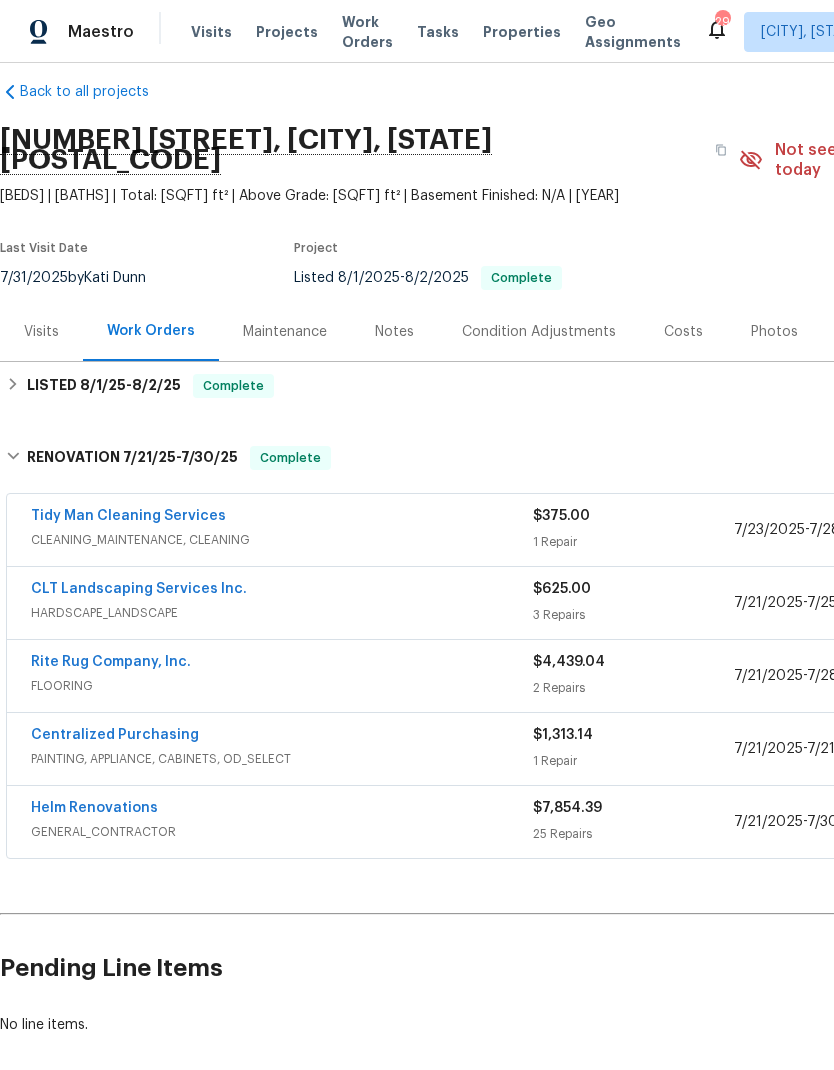click on "Costs" at bounding box center (683, 332) 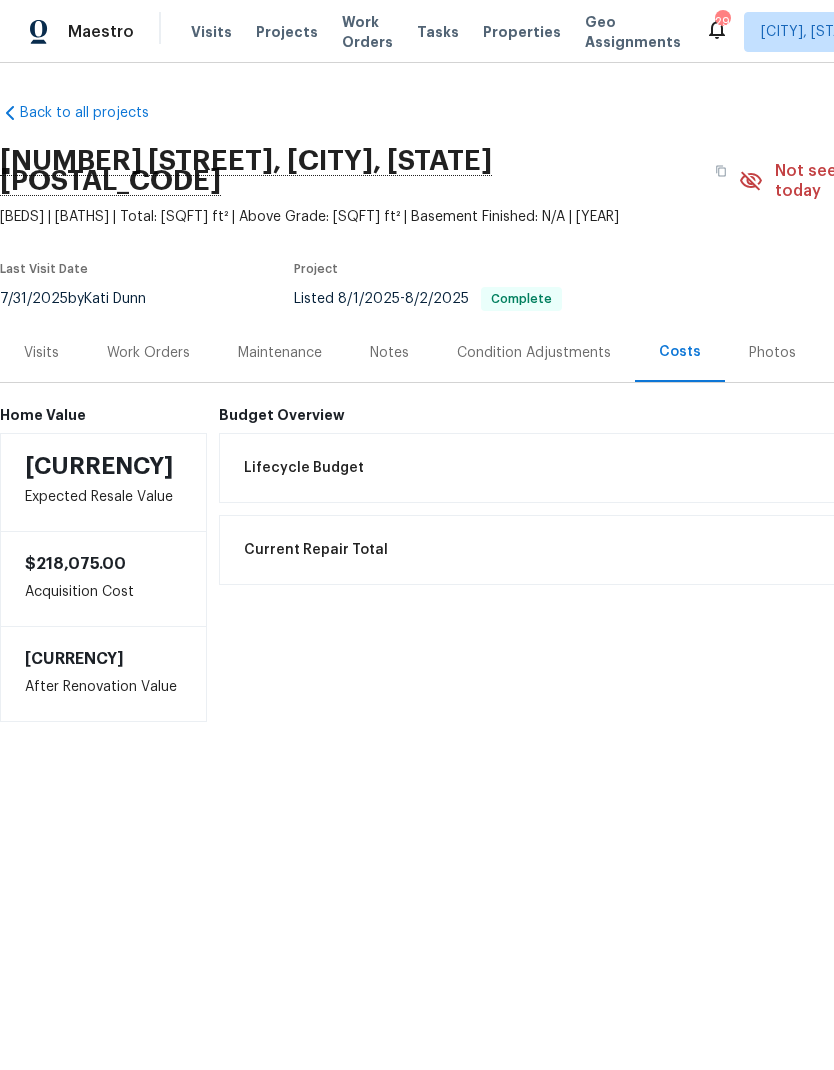 scroll, scrollTop: 0, scrollLeft: 0, axis: both 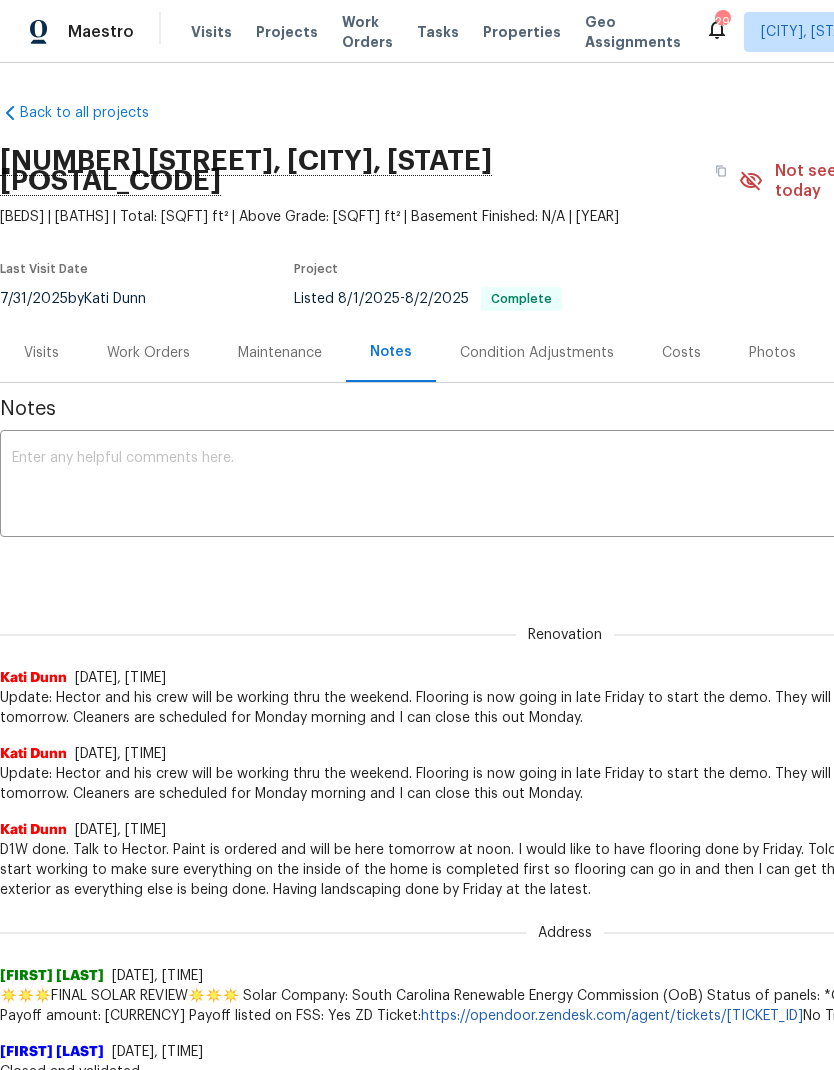 click on "Work Orders" at bounding box center (148, 353) 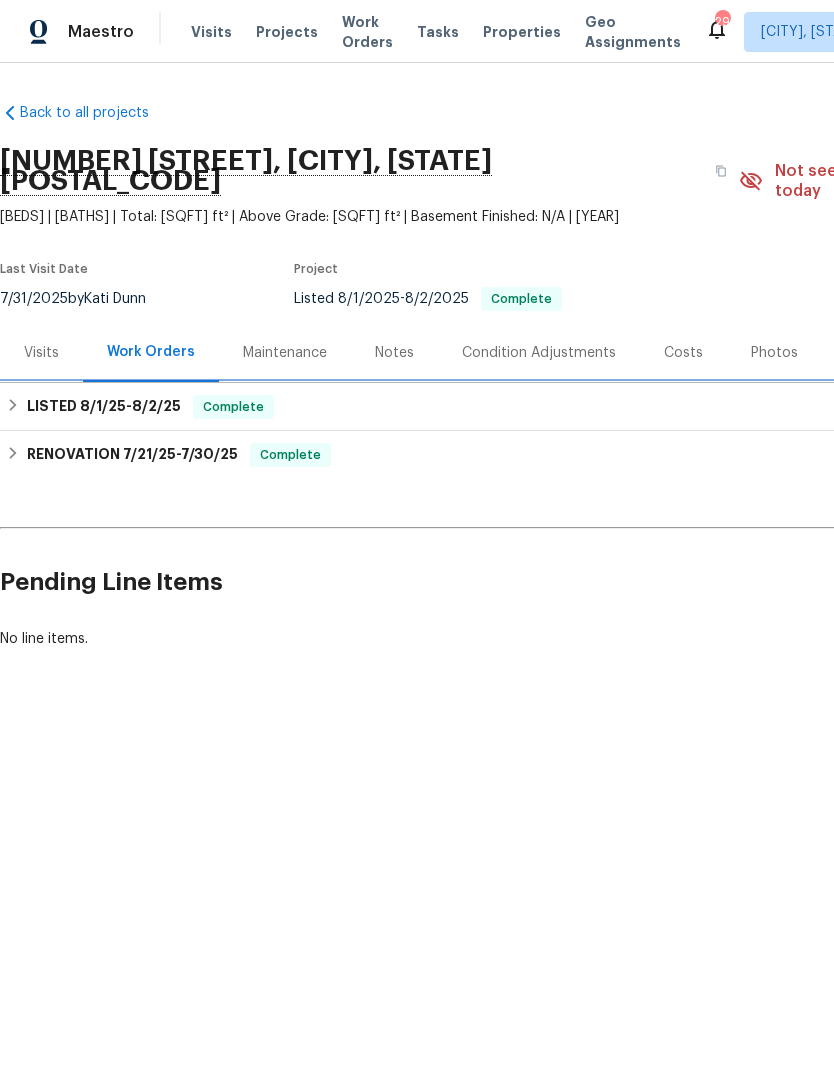 click on "8/1/25" at bounding box center (103, 406) 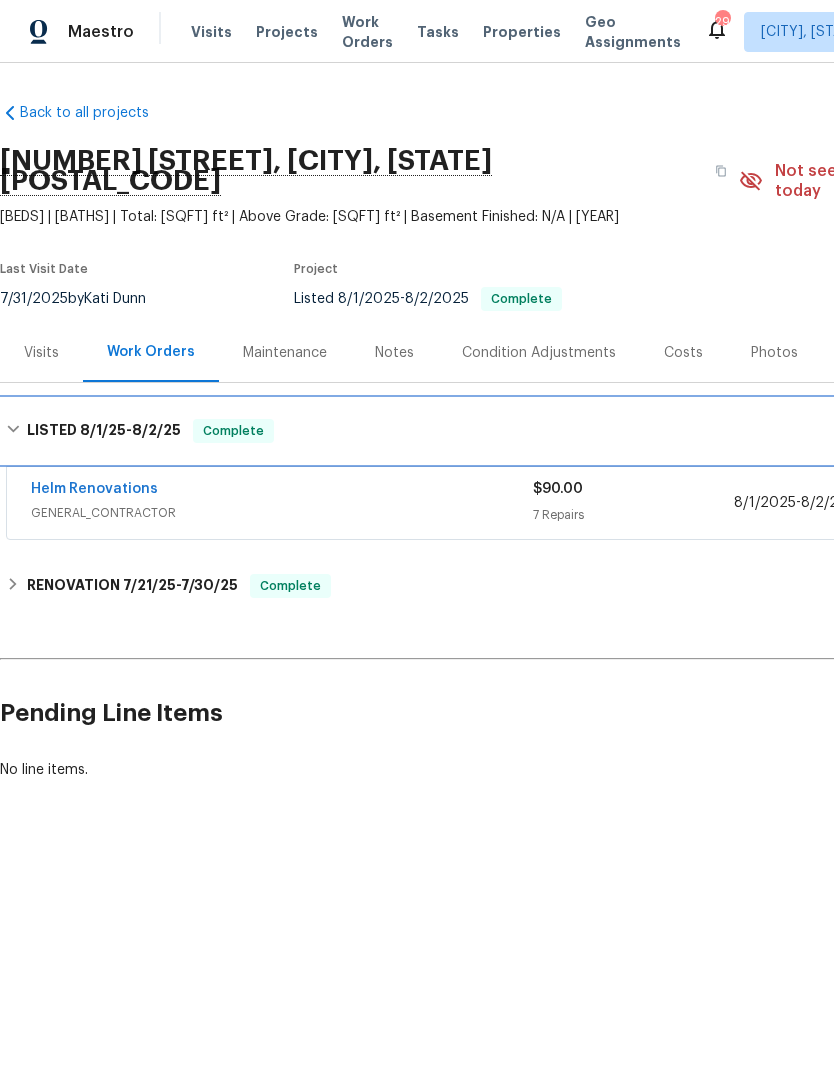 click on "LISTED   [DATE]  -  [DATE] Complete" at bounding box center (565, 431) 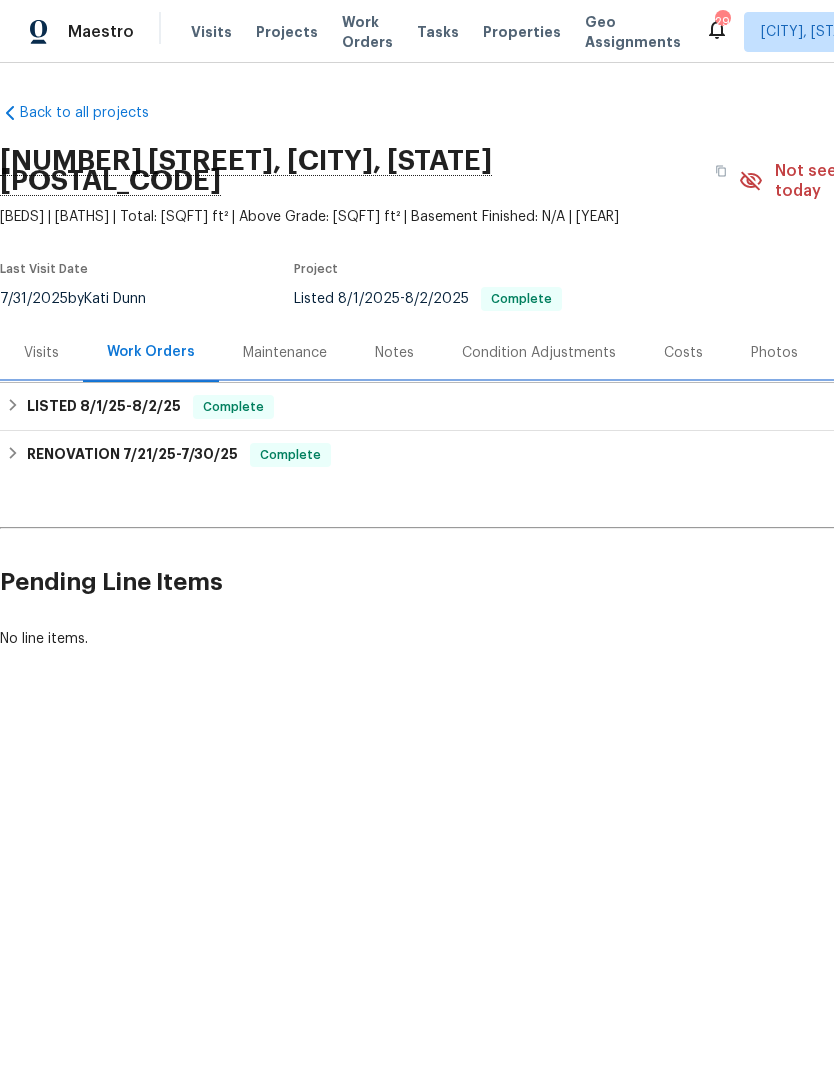 click on "LISTED   [DATE]  -  [DATE] Complete" at bounding box center (565, 407) 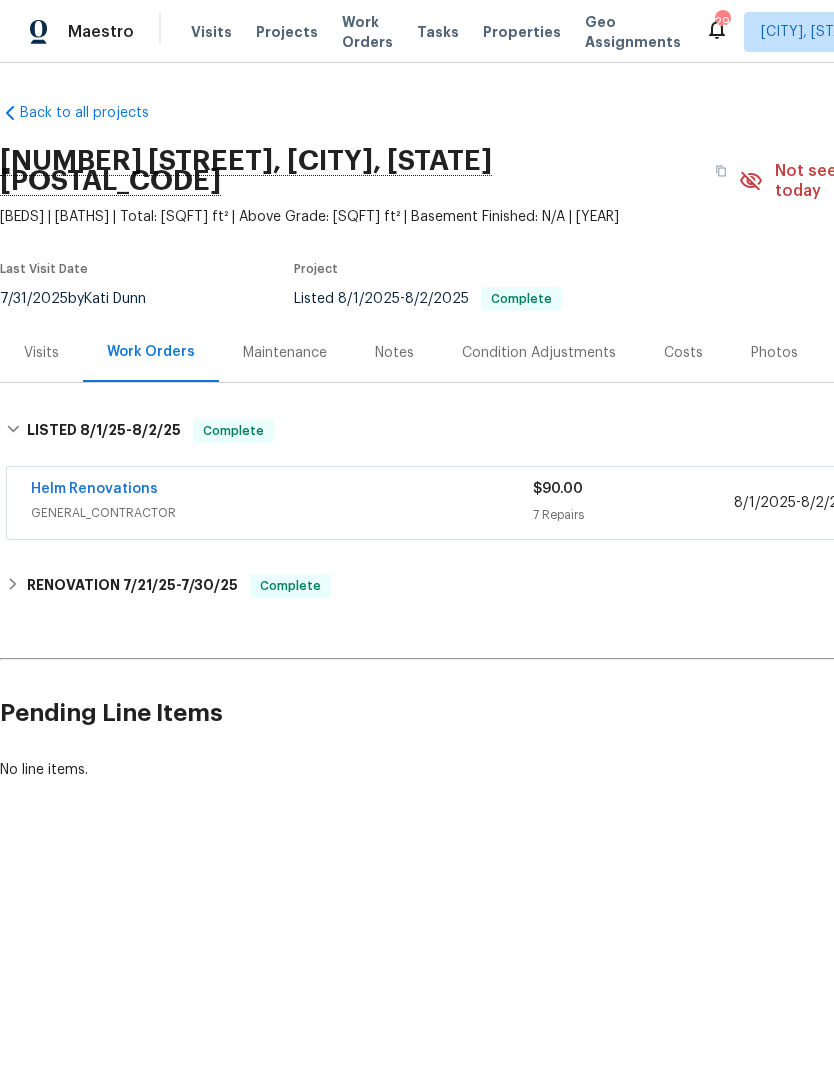 click on "$90.00" at bounding box center (633, 489) 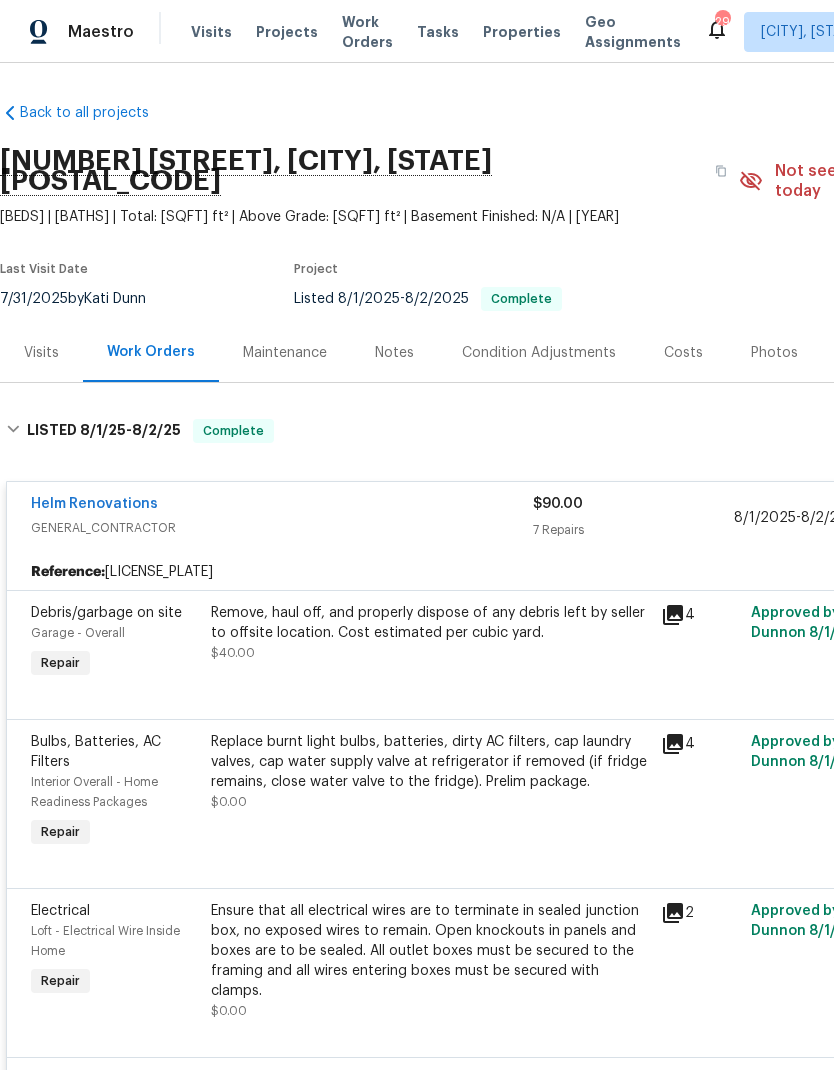 scroll, scrollTop: -1, scrollLeft: 0, axis: vertical 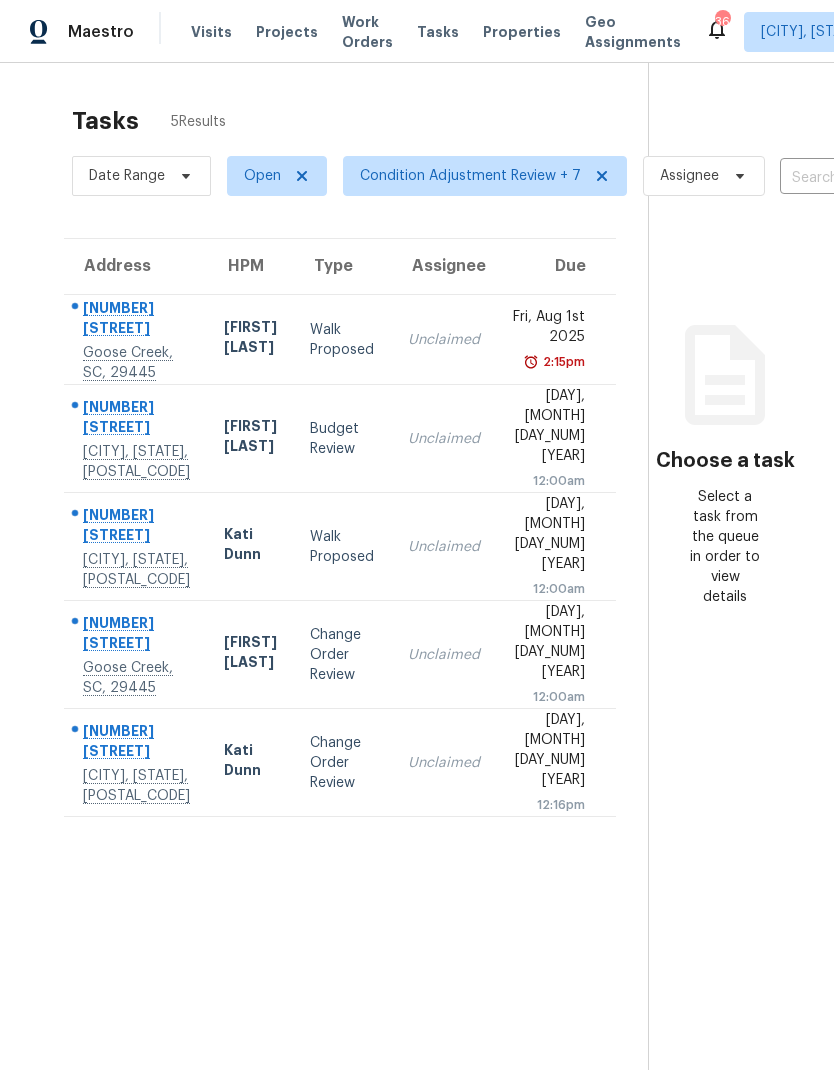 click on "Change Order Review" at bounding box center [343, 655] 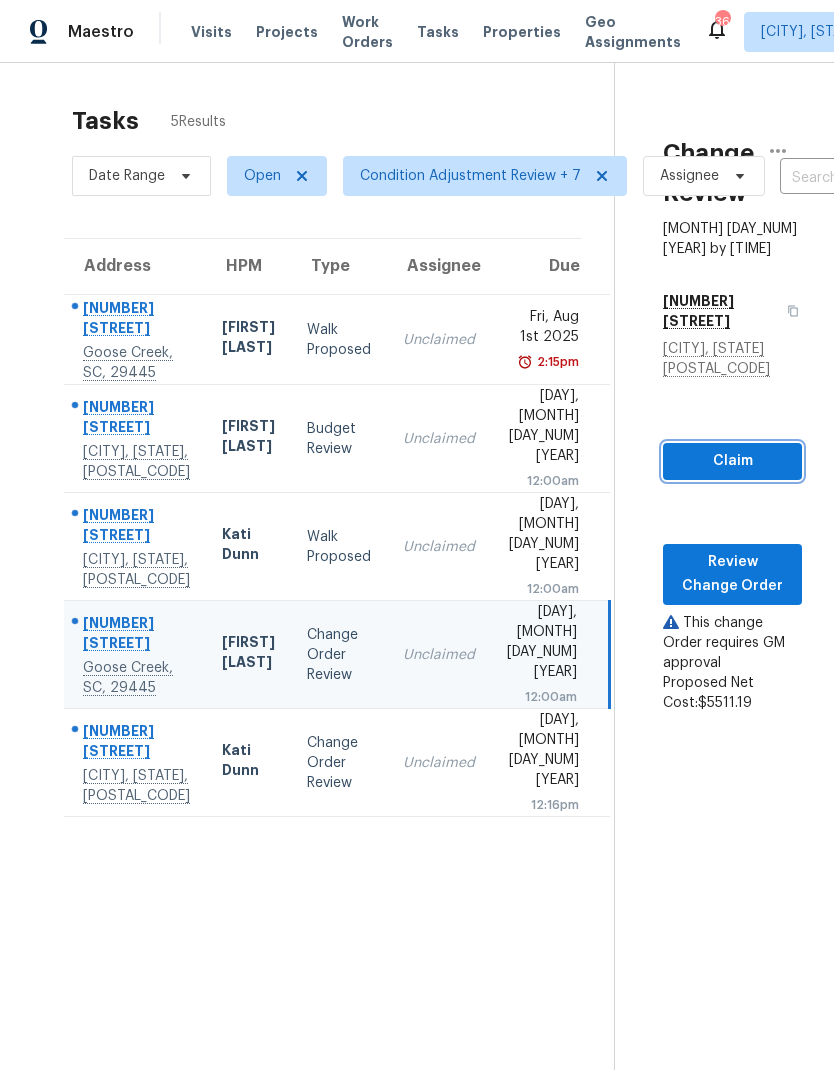 click on "Claim" at bounding box center (732, 461) 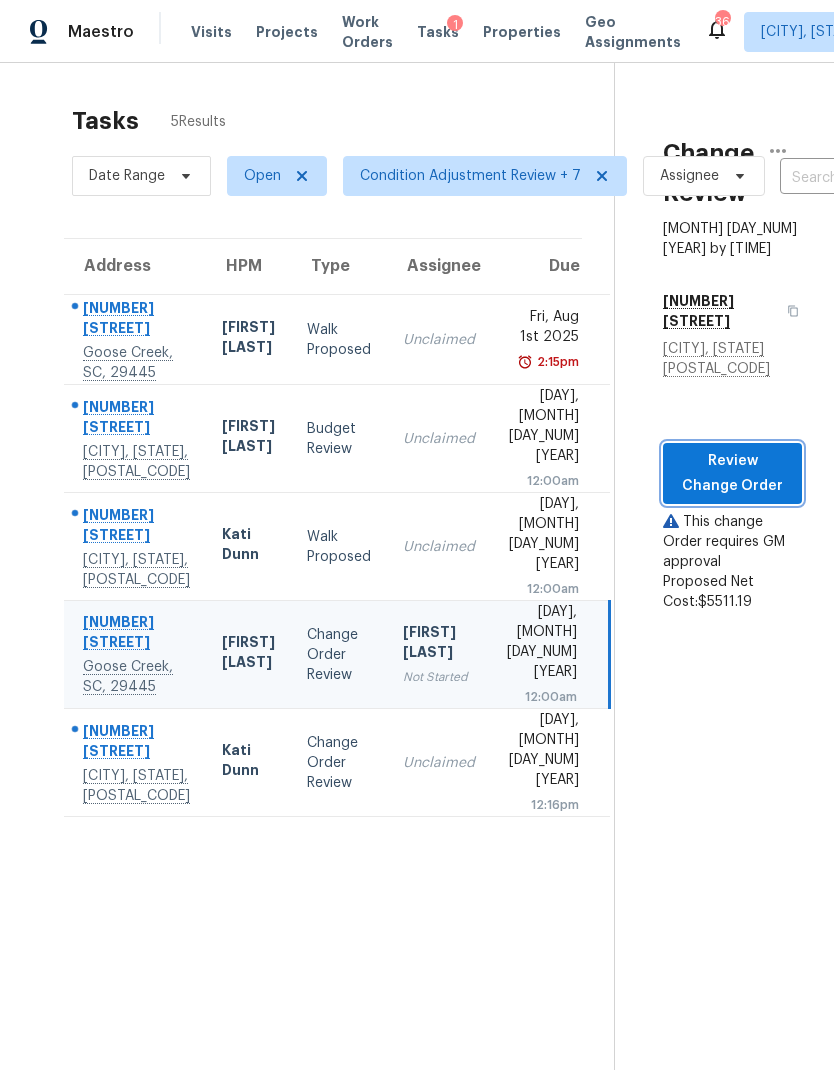 click on "Review Change Order" at bounding box center (732, 473) 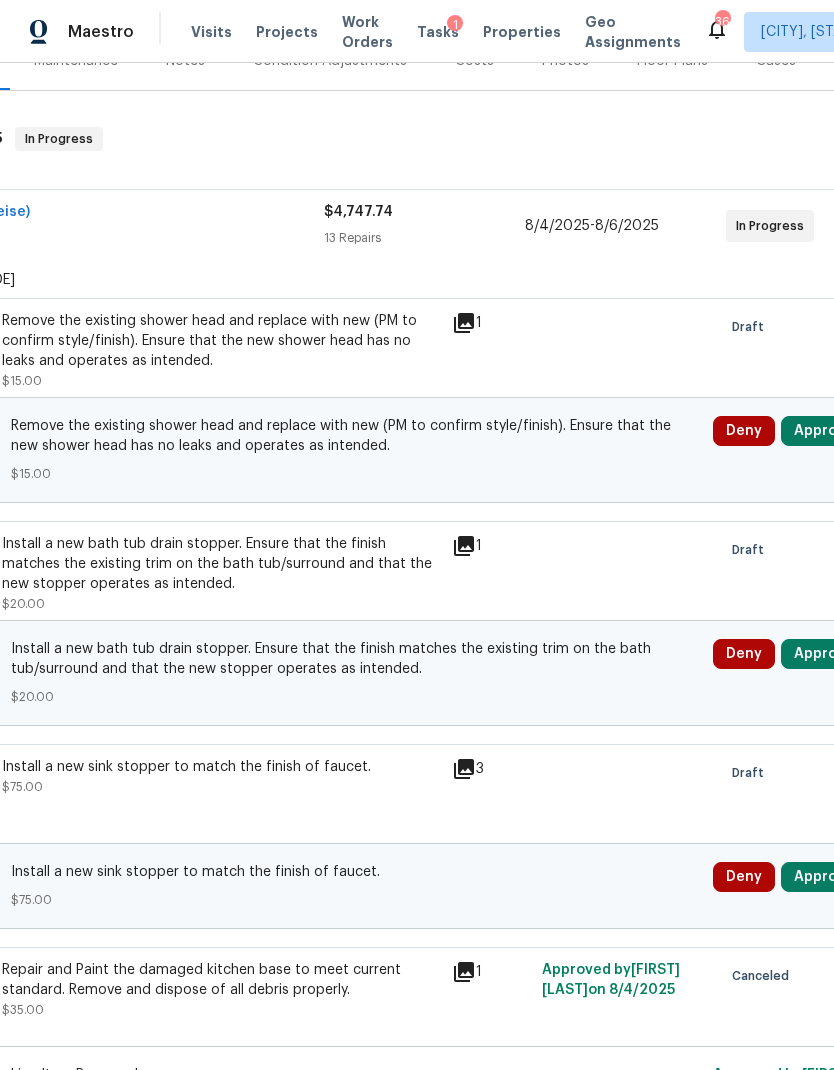 scroll, scrollTop: 316, scrollLeft: 208, axis: both 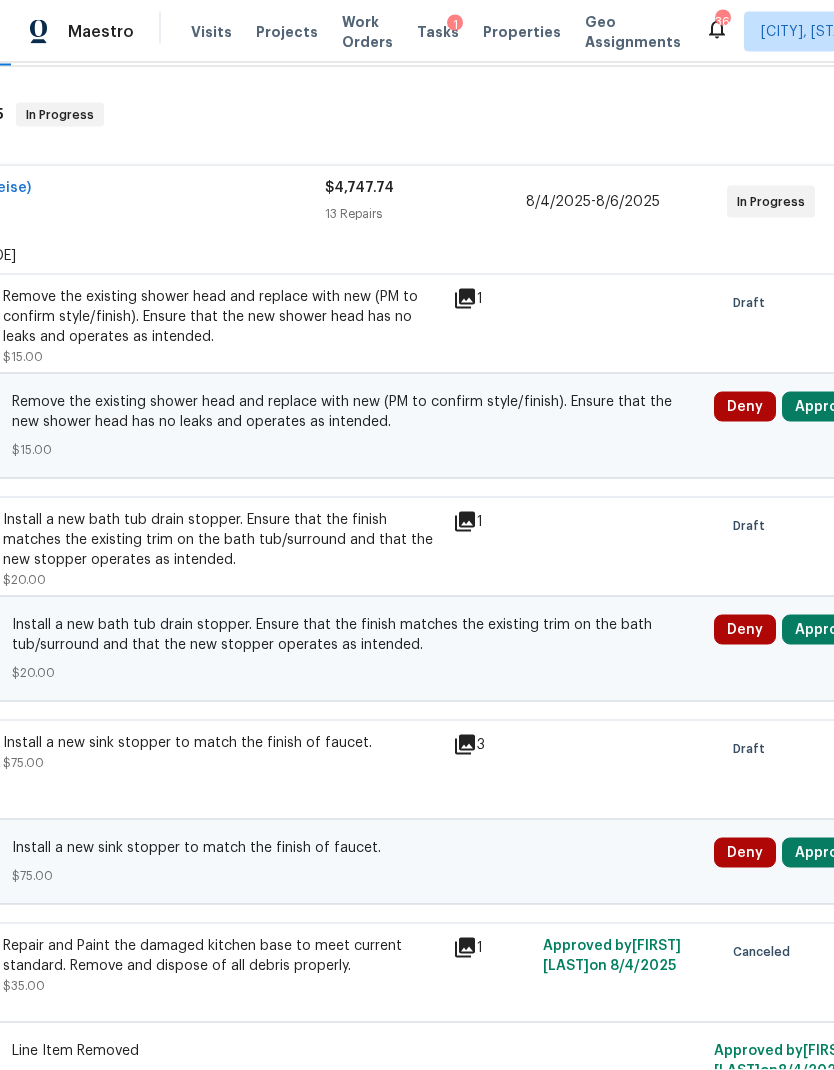 click on "Approve" at bounding box center [825, 407] 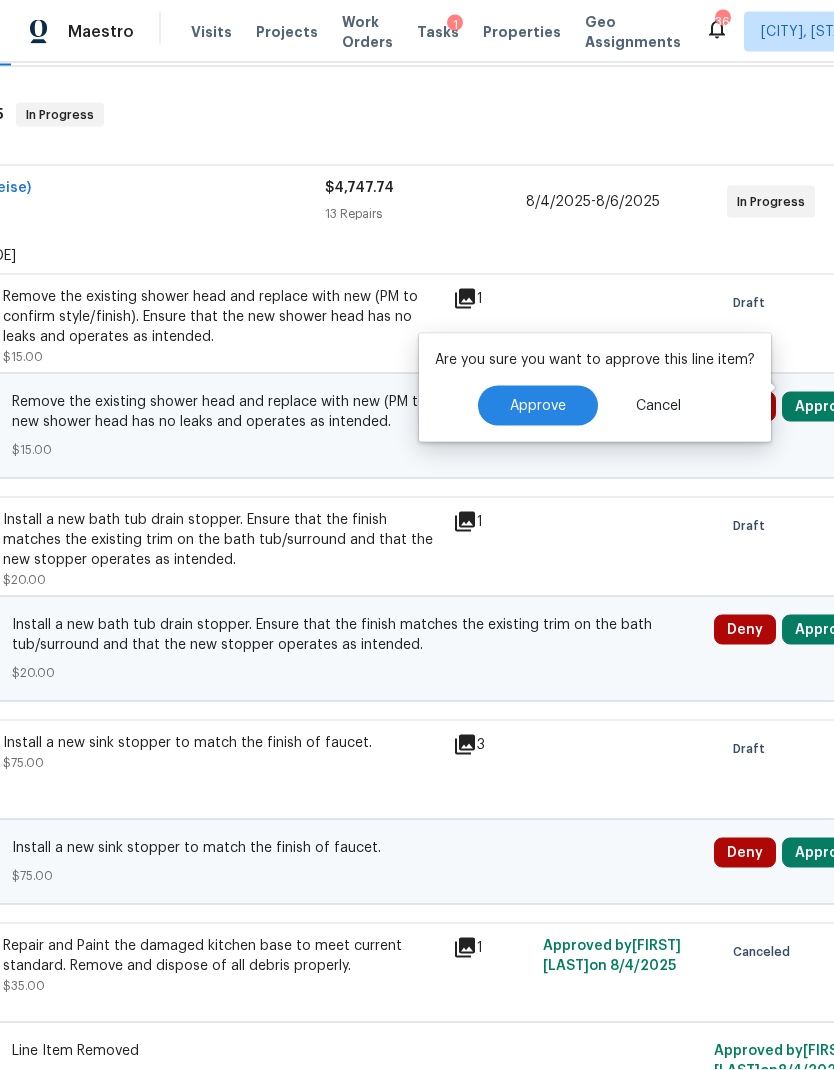 scroll, scrollTop: 9, scrollLeft: 0, axis: vertical 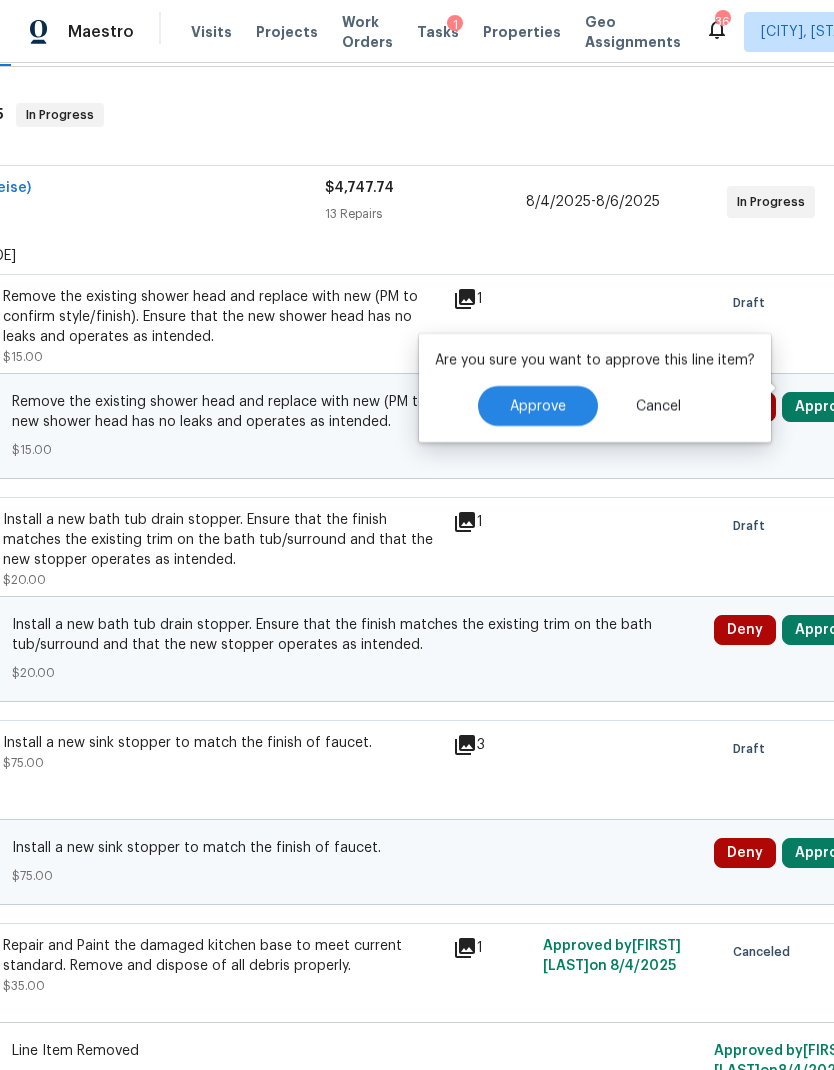 click on "Approve" at bounding box center [538, 406] 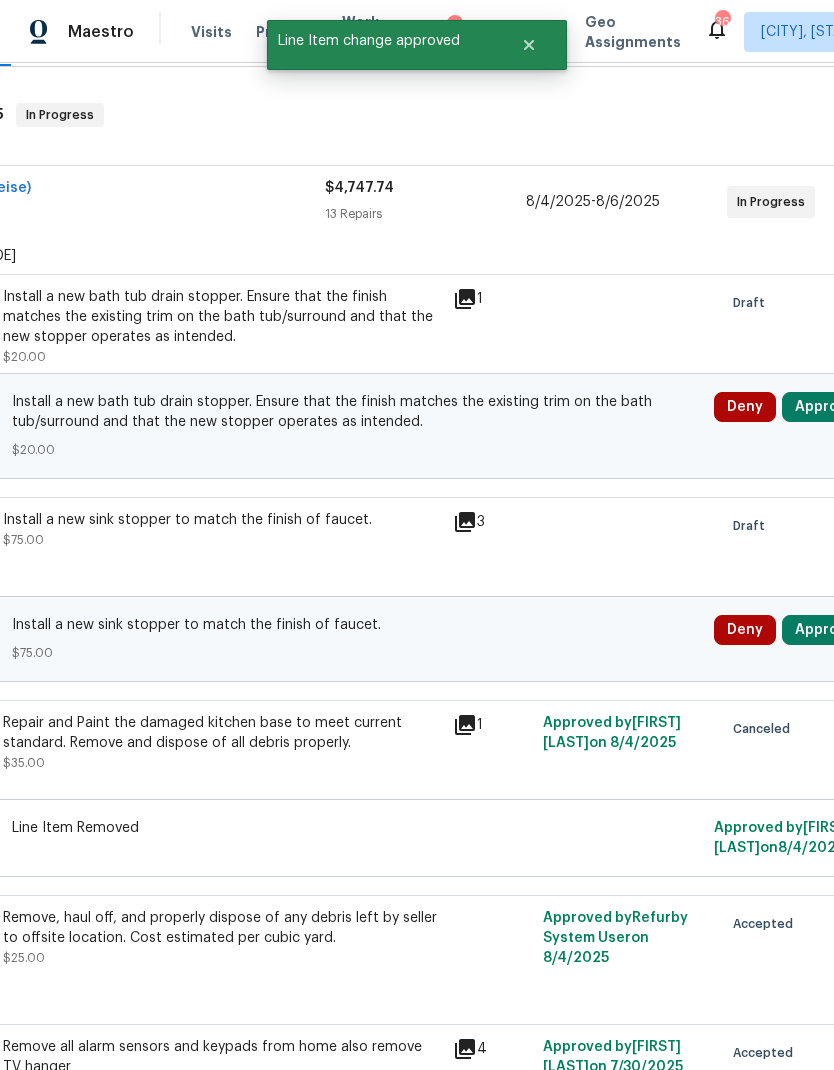 click on "Approve" at bounding box center [825, 407] 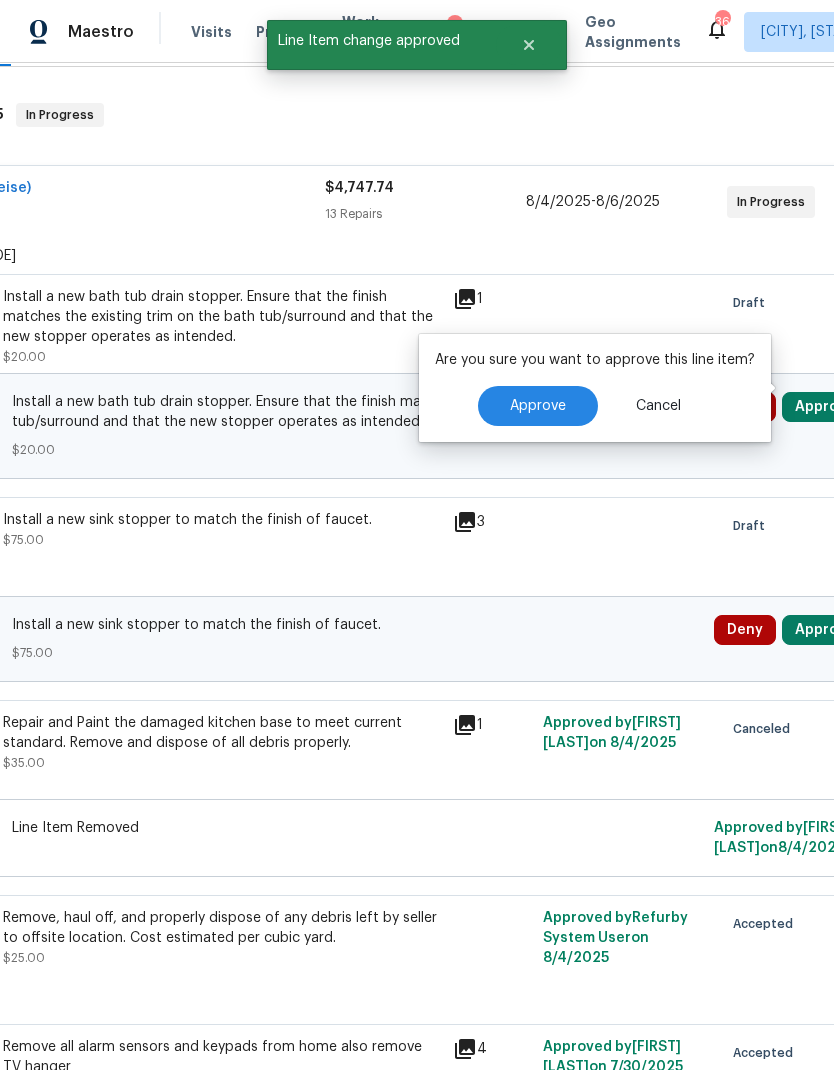click on "Approve" at bounding box center (538, 406) 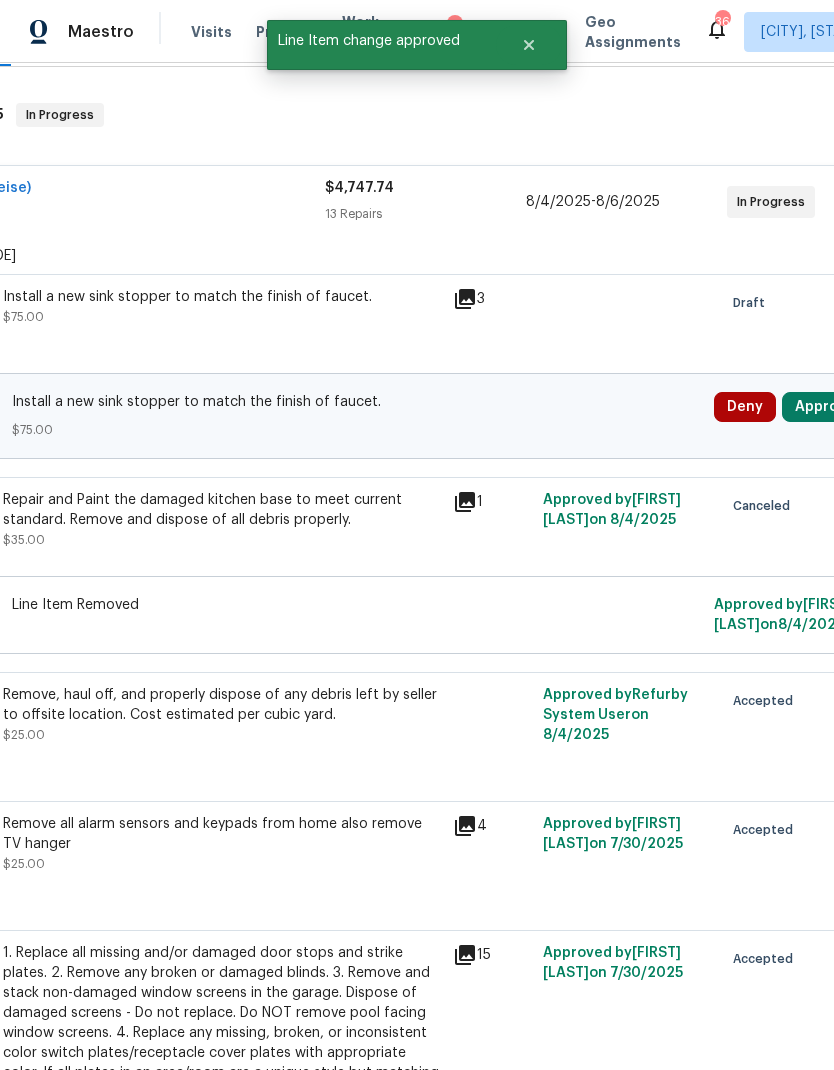 click on "Approve" at bounding box center (825, 407) 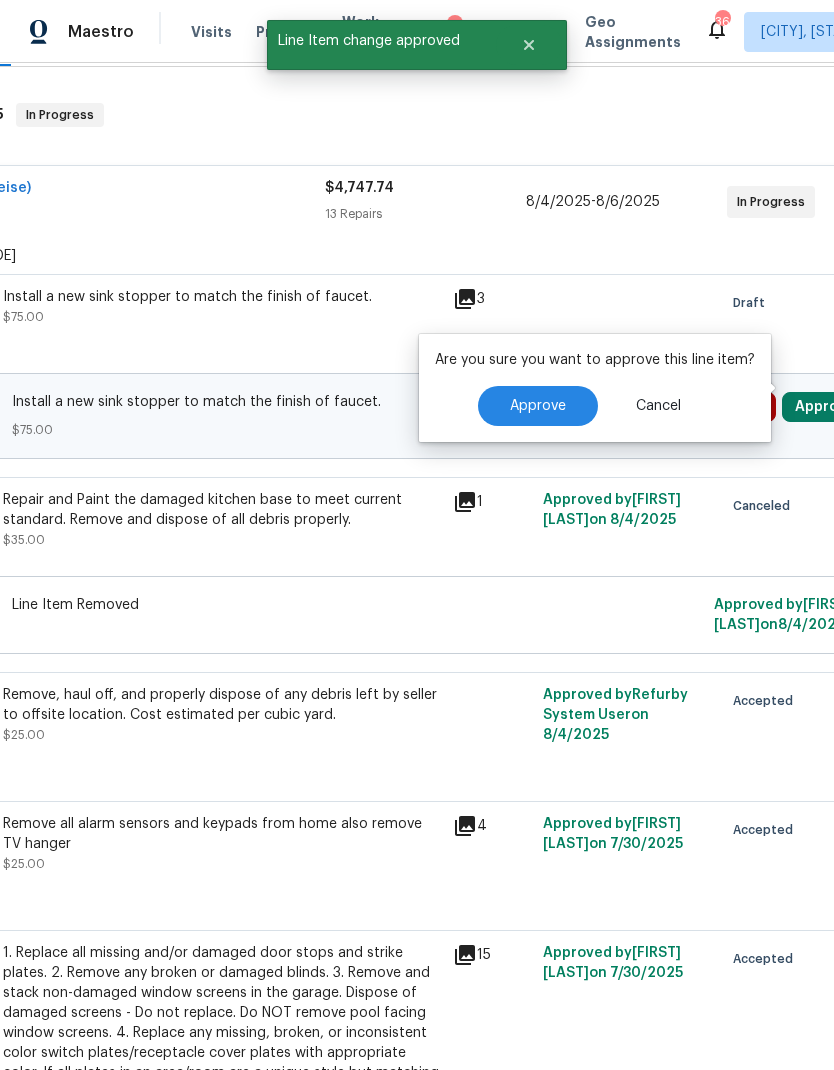 click on "Approve" at bounding box center (538, 406) 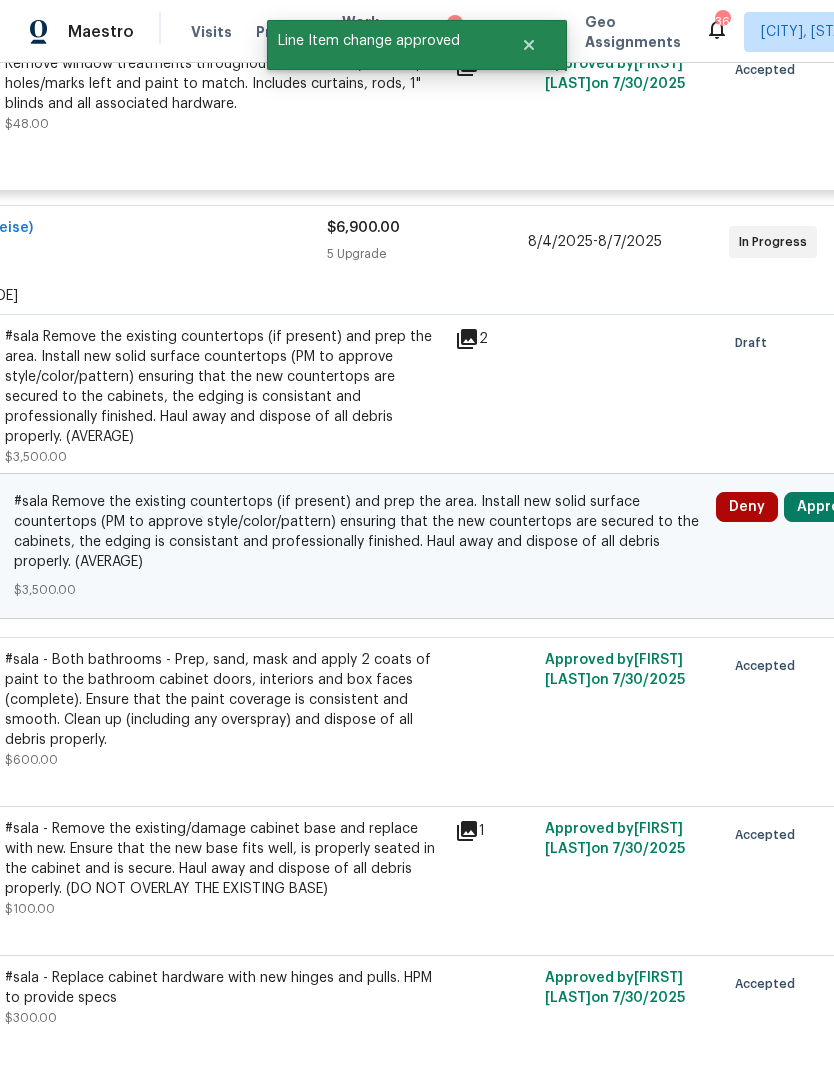scroll, scrollTop: 3047, scrollLeft: 203, axis: both 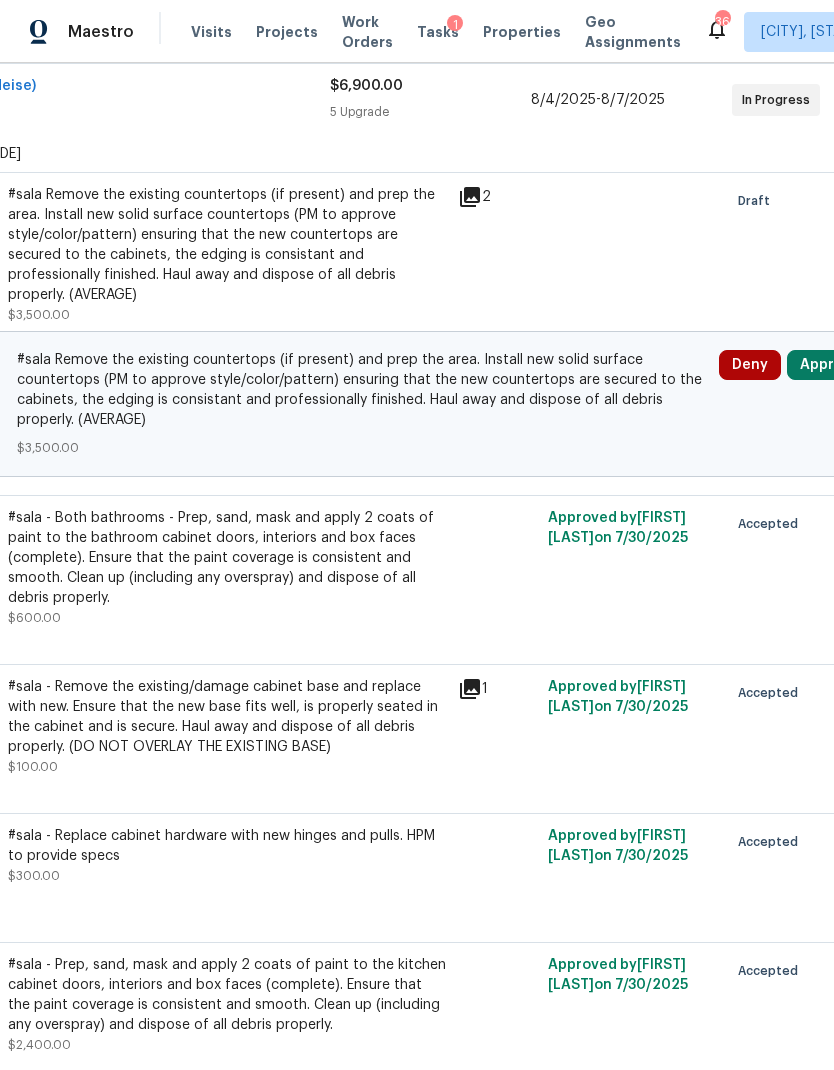click on "Approve" at bounding box center [830, 365] 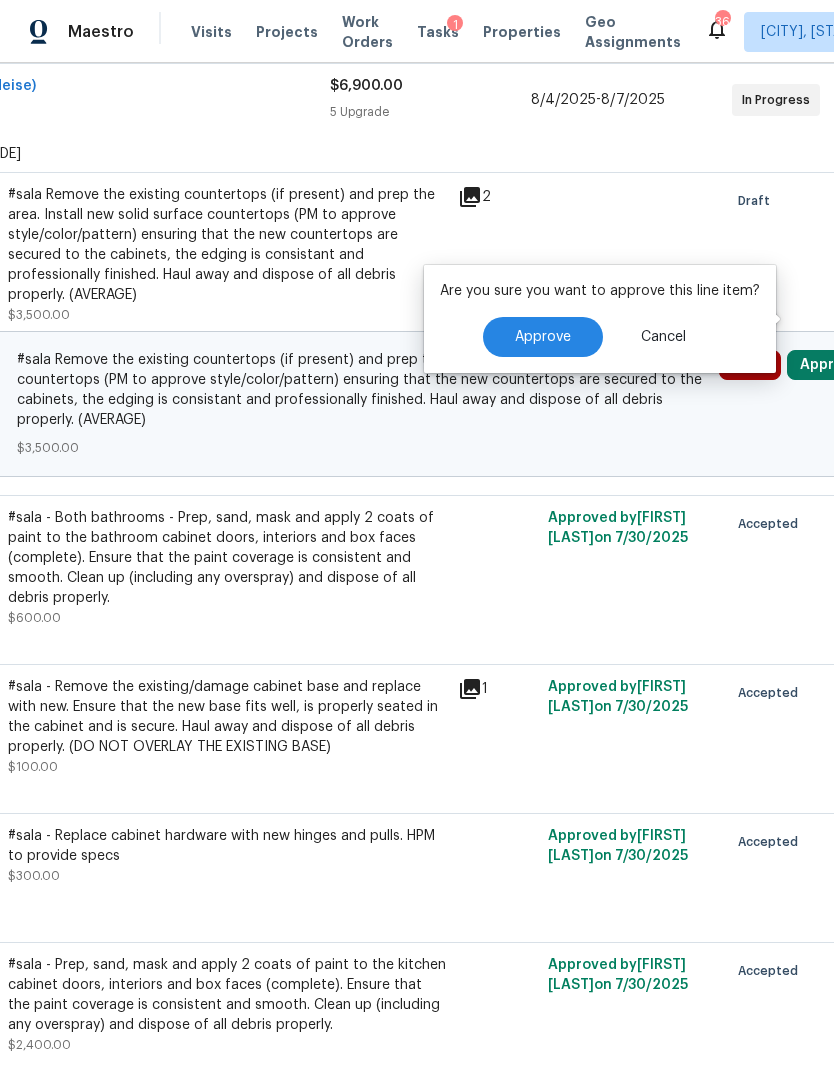 click on "Approve" at bounding box center (543, 337) 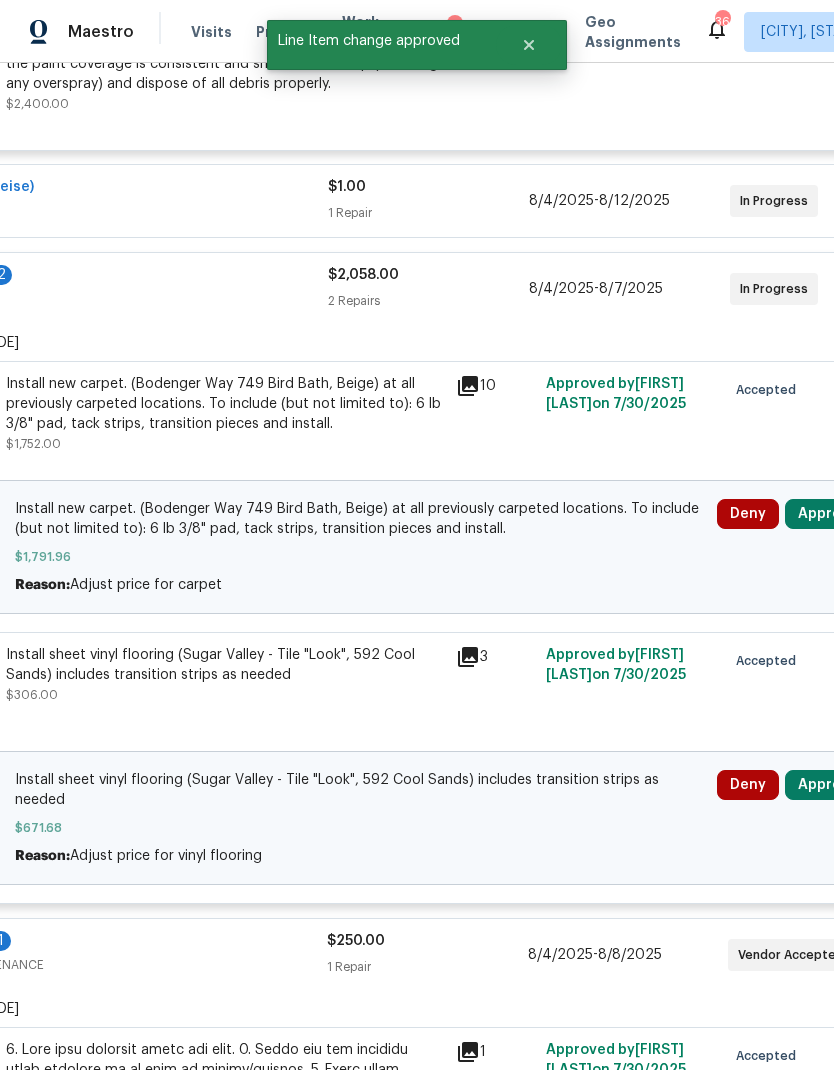 scroll, scrollTop: 4009, scrollLeft: 205, axis: both 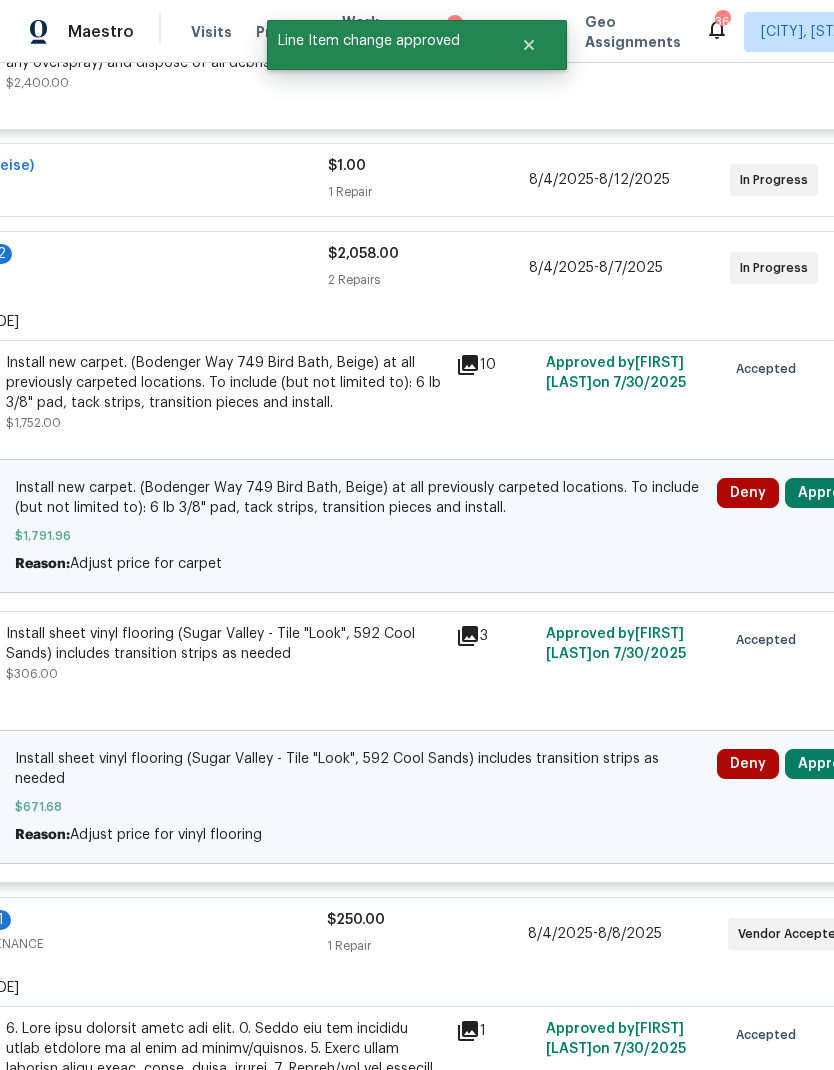 click on "Approve" at bounding box center (828, 493) 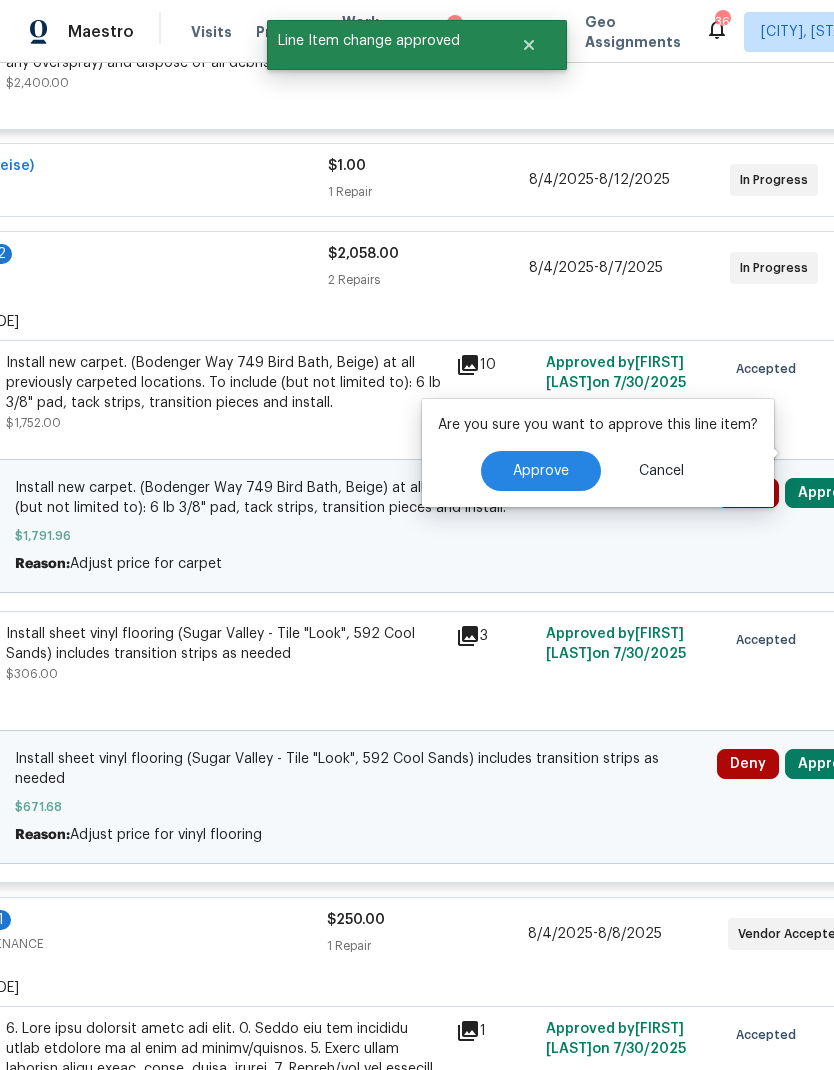 click on "Approve" at bounding box center [541, 471] 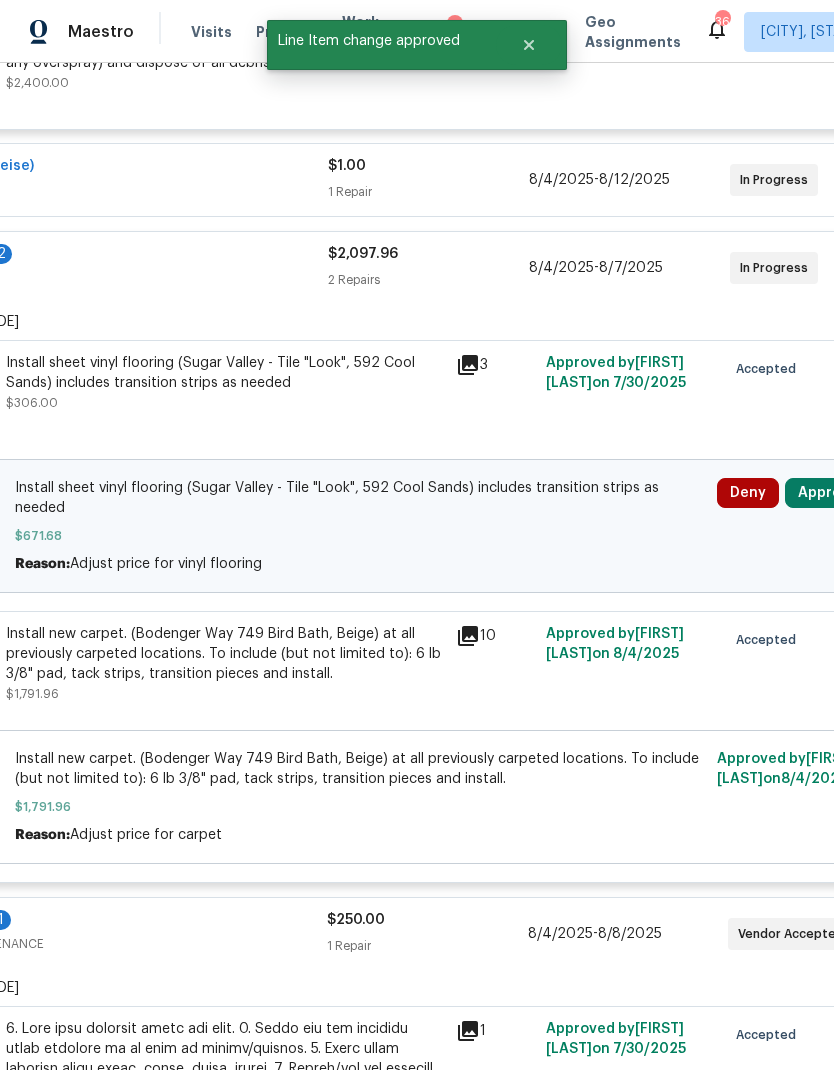 click on "Approve" at bounding box center [828, 493] 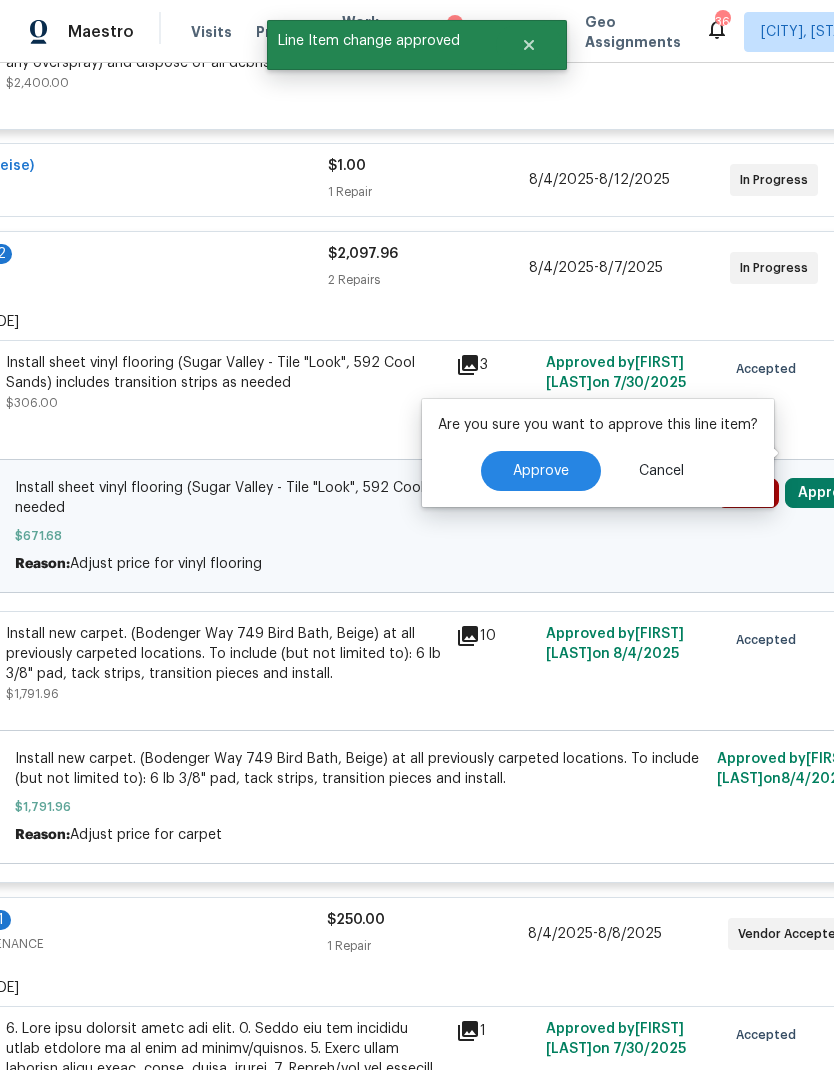 click on "Approve" at bounding box center [541, 471] 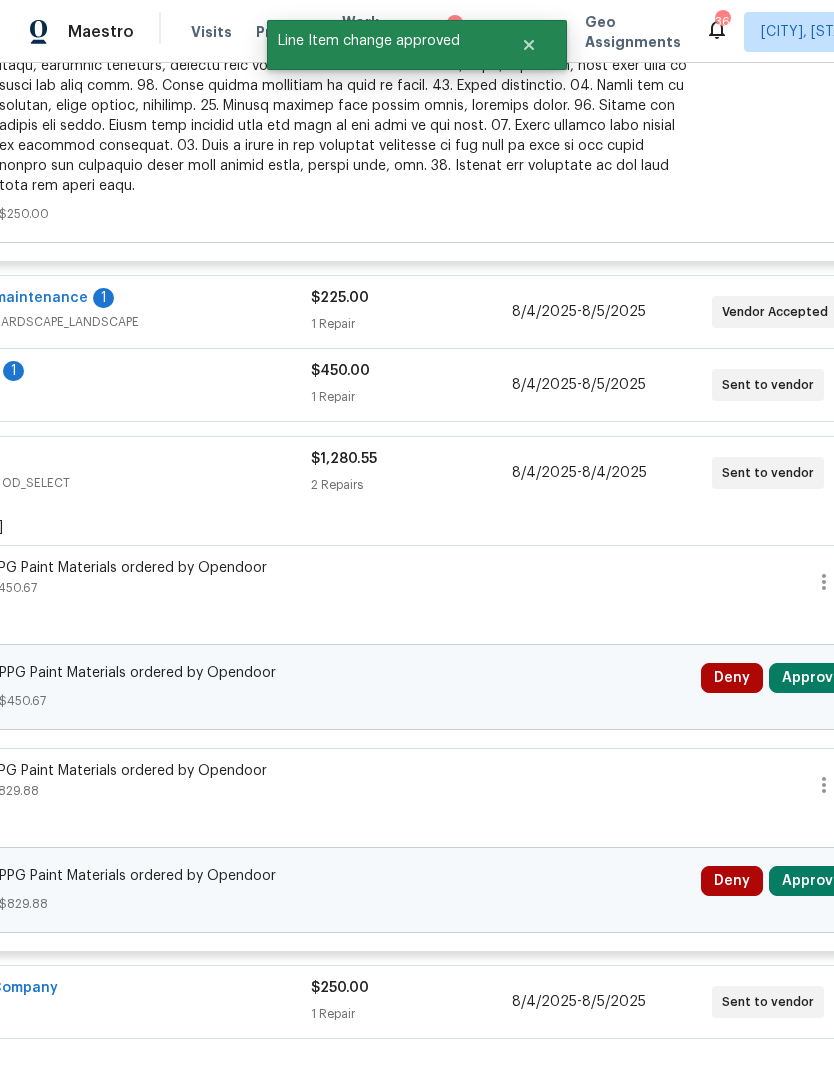 scroll, scrollTop: 5597, scrollLeft: 225, axis: both 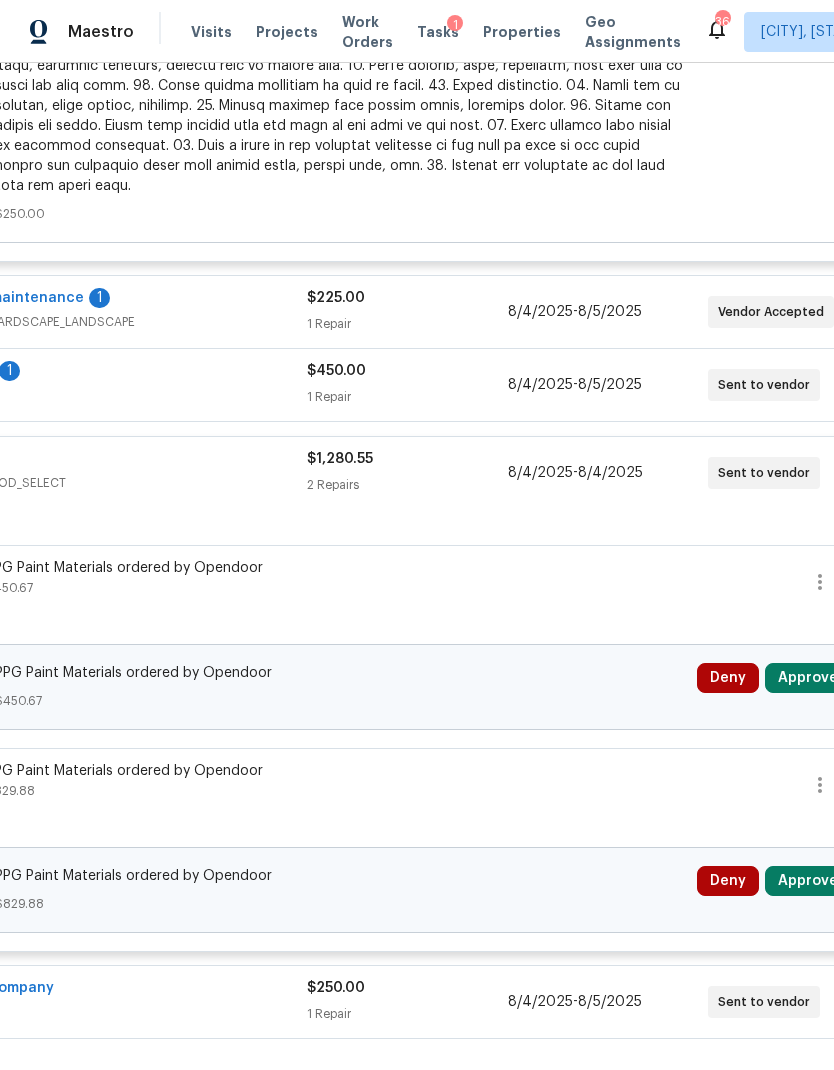 click on "Approve" at bounding box center [808, 678] 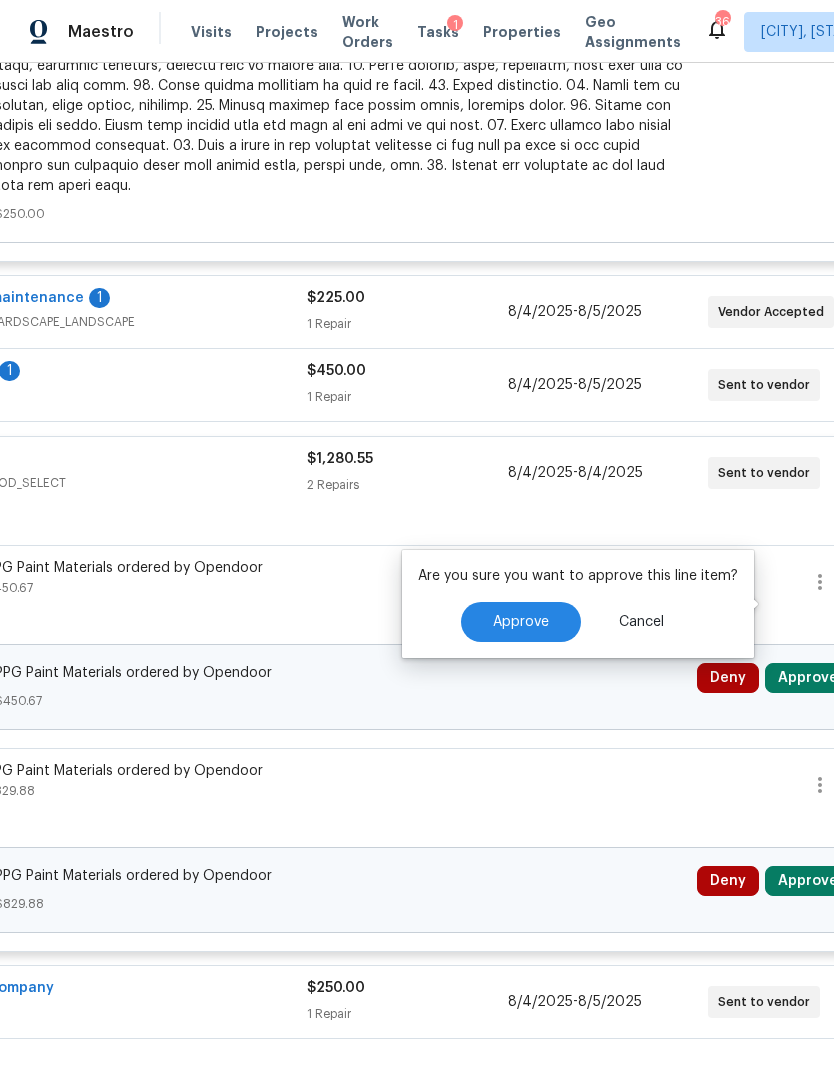 click on "Approve" at bounding box center [521, 622] 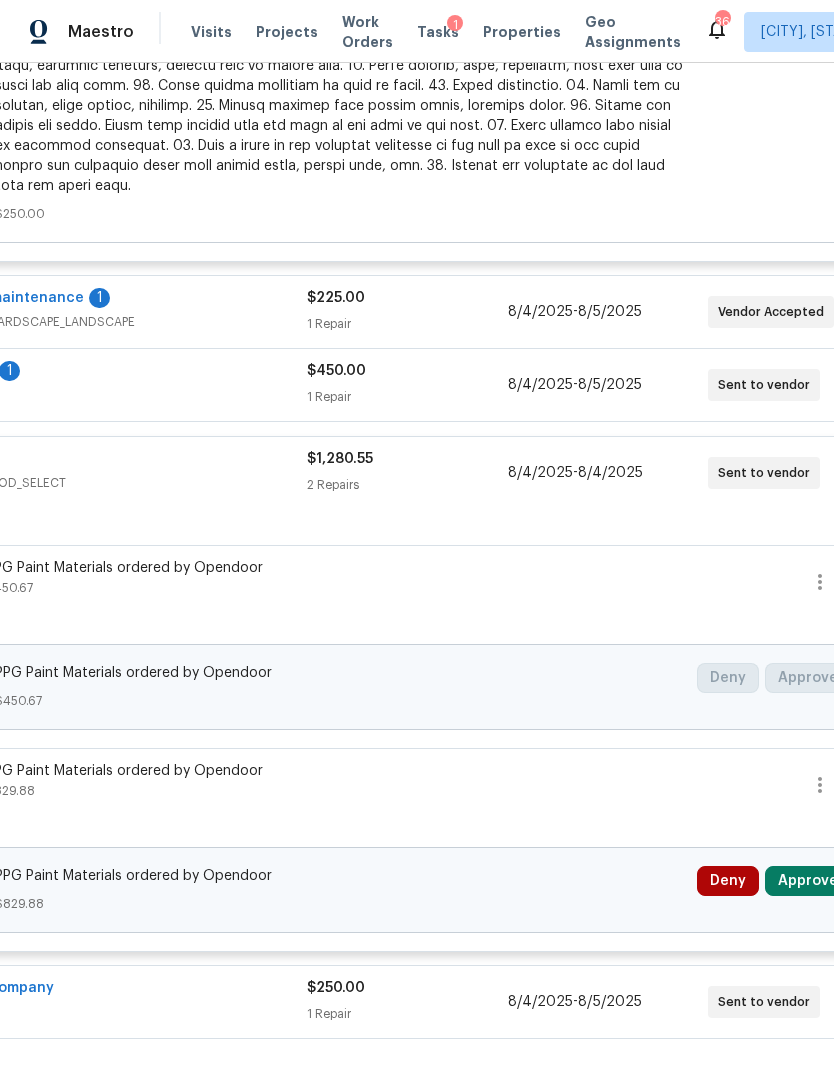 scroll, scrollTop: 5328, scrollLeft: 225, axis: both 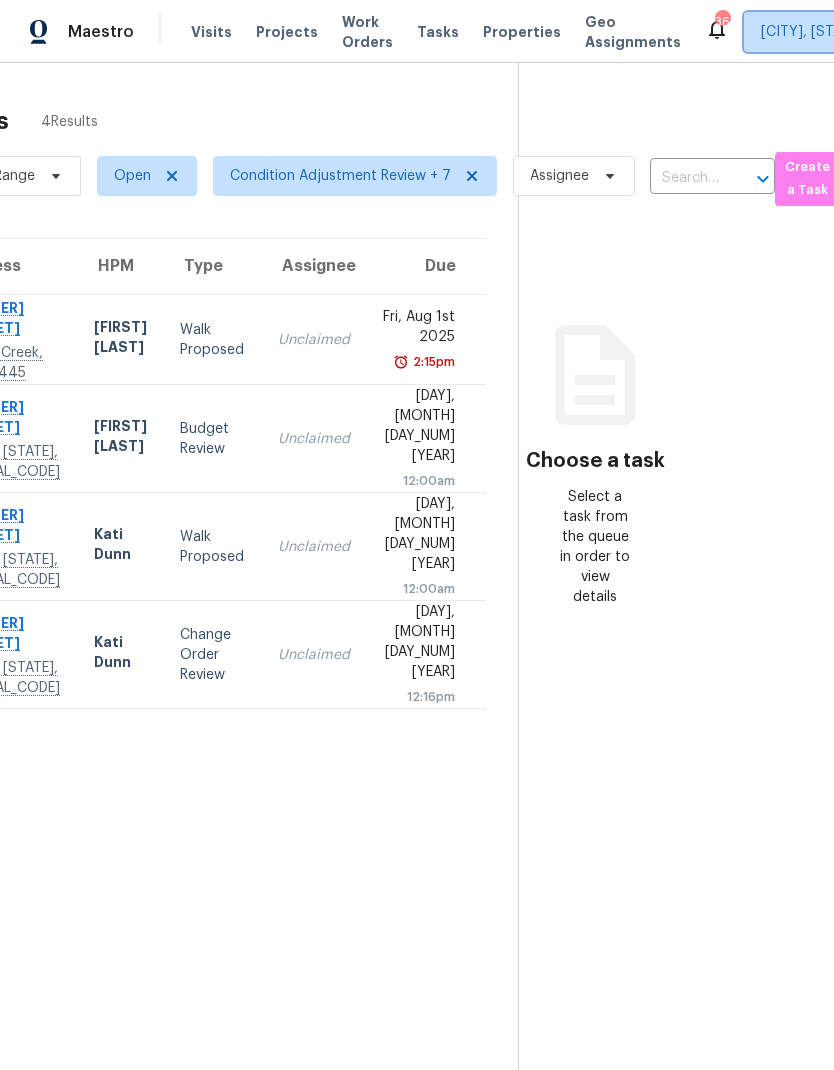 click on "[CITY], [STATE] + 2" at bounding box center (824, 32) 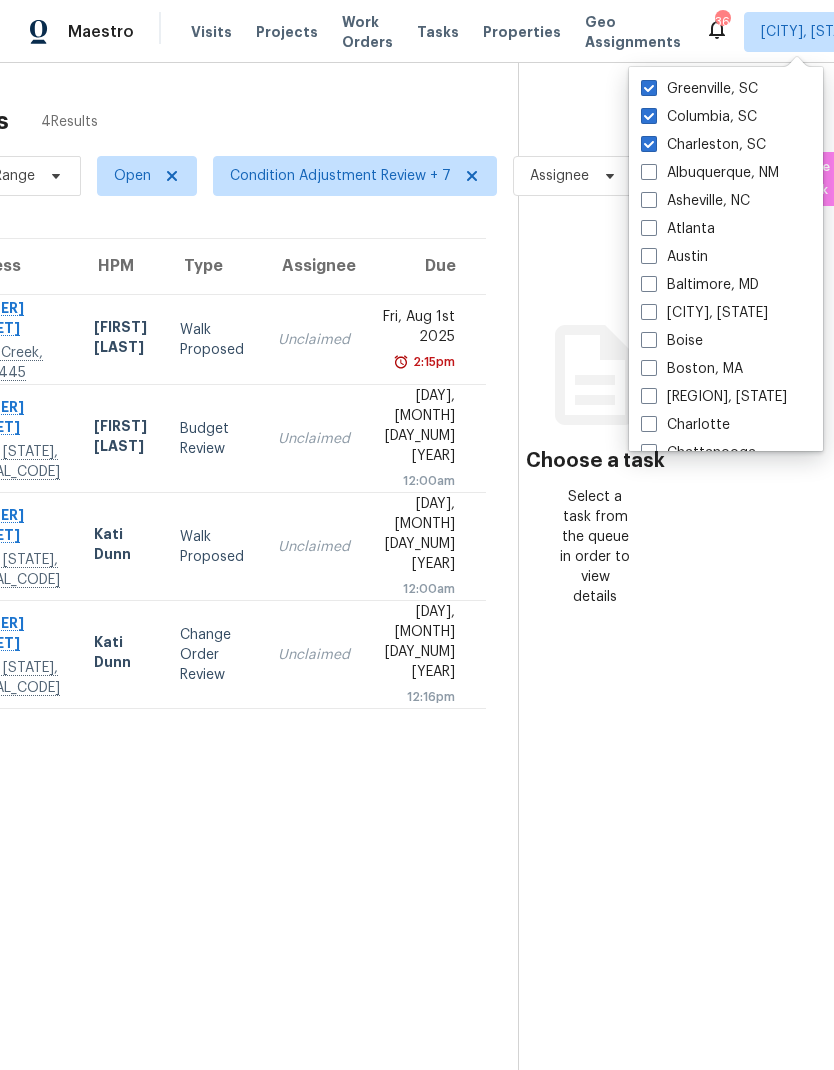 click on "Tasks 4  Results Date Range Open Condition Adjustment Review + 7 Assignee ​ Create a Task Address HPM Type Assignee Due 16 Kenilworth Rd   Goose Creek, SC, 29445 Raymond Roberts Walk Proposed Unclaimed Fri, Aug 1st 2025 2:15pm 105 Salem Rd   Ladson, SC, 29456 Raymond Roberts Budget Review Unclaimed Tue, Aug 5th 2025 12:00am 1344 Gilmore Dr   West Columbia, SC, 29169 Kati Dunn Walk Proposed Unclaimed Tue, Aug 5th 2025 12:00am 154 Copper Bluff Rd   Lexington, SC, 29073 Kati Dunn Change Order Review Unclaimed Tue, Aug 5th 2025 12:16pm Choose a task Select a task from the queue in order to view details" at bounding box center [417, 566] 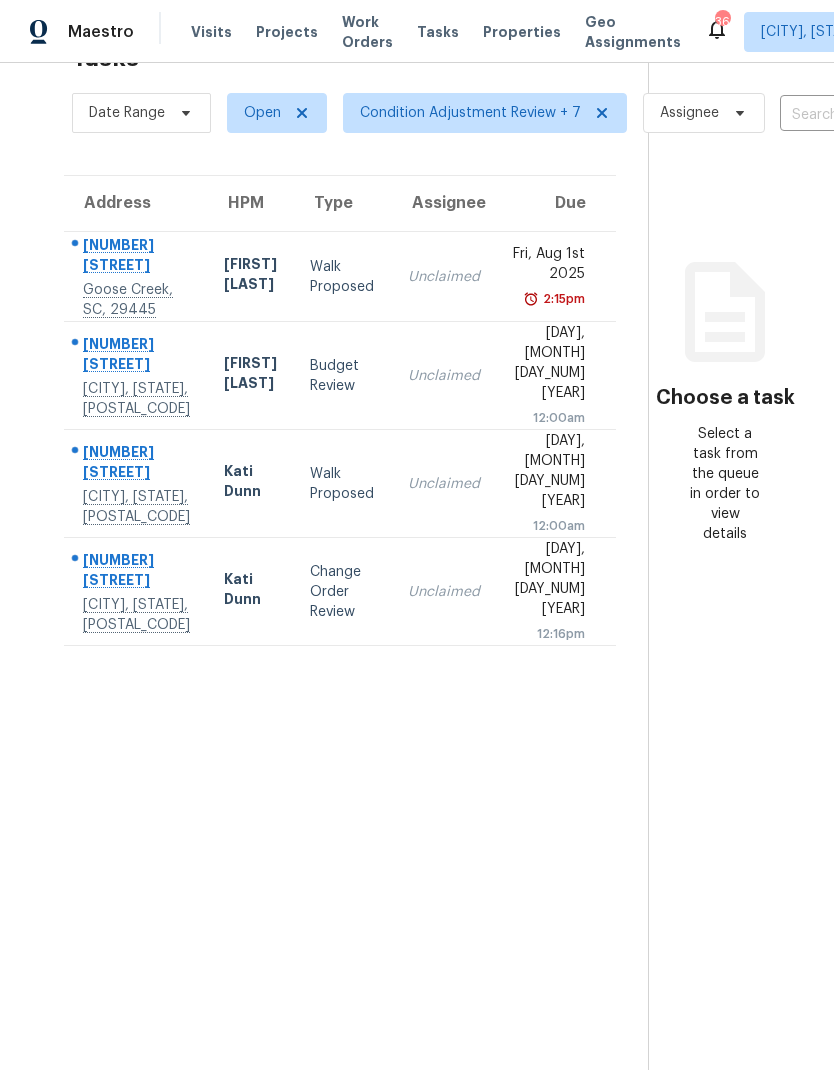 scroll, scrollTop: 63, scrollLeft: 0, axis: vertical 